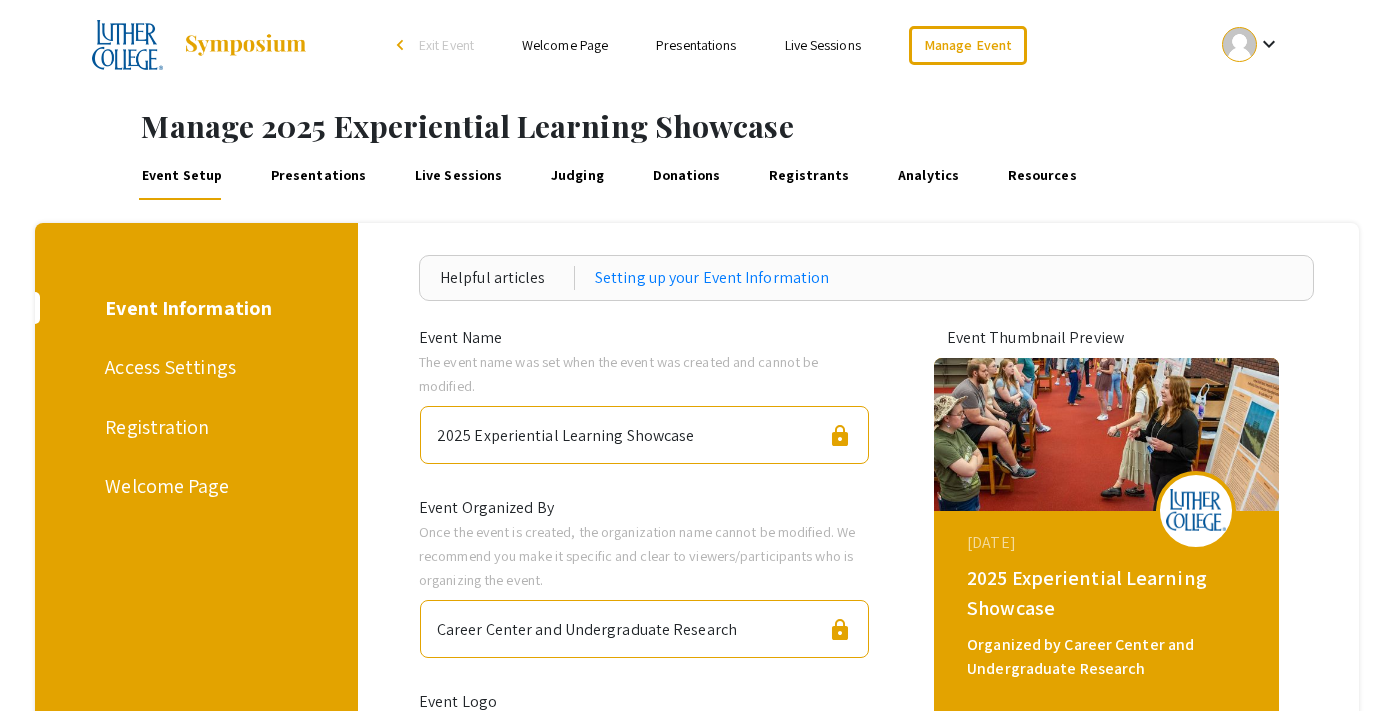 scroll, scrollTop: 0, scrollLeft: 0, axis: both 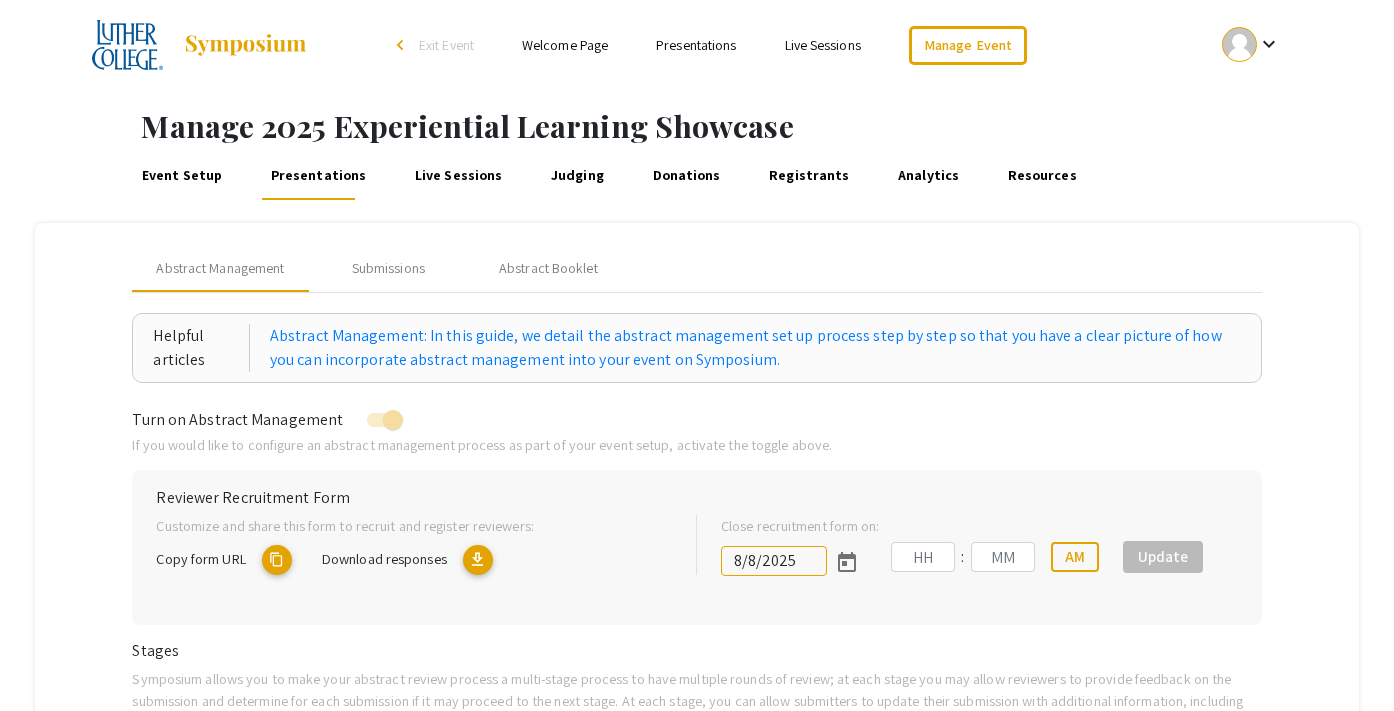 type on "[DATE]" 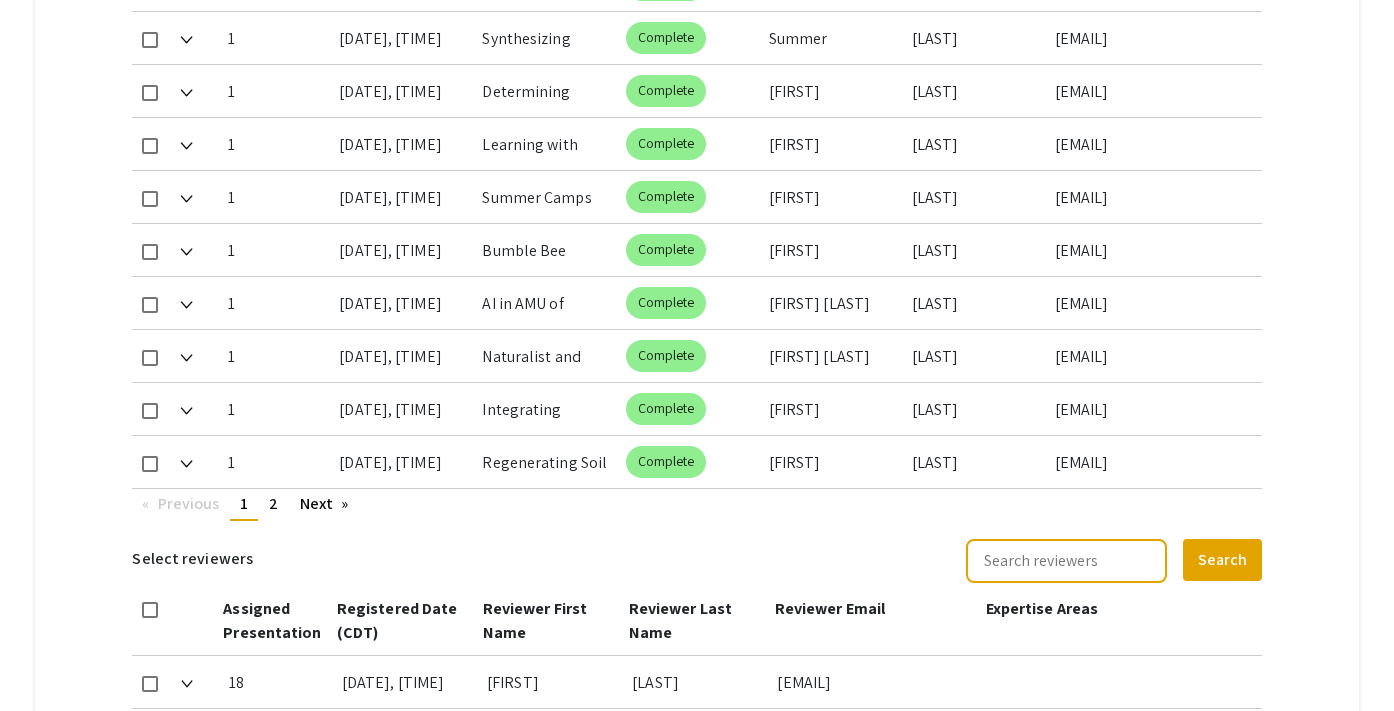 scroll, scrollTop: 1213, scrollLeft: 0, axis: vertical 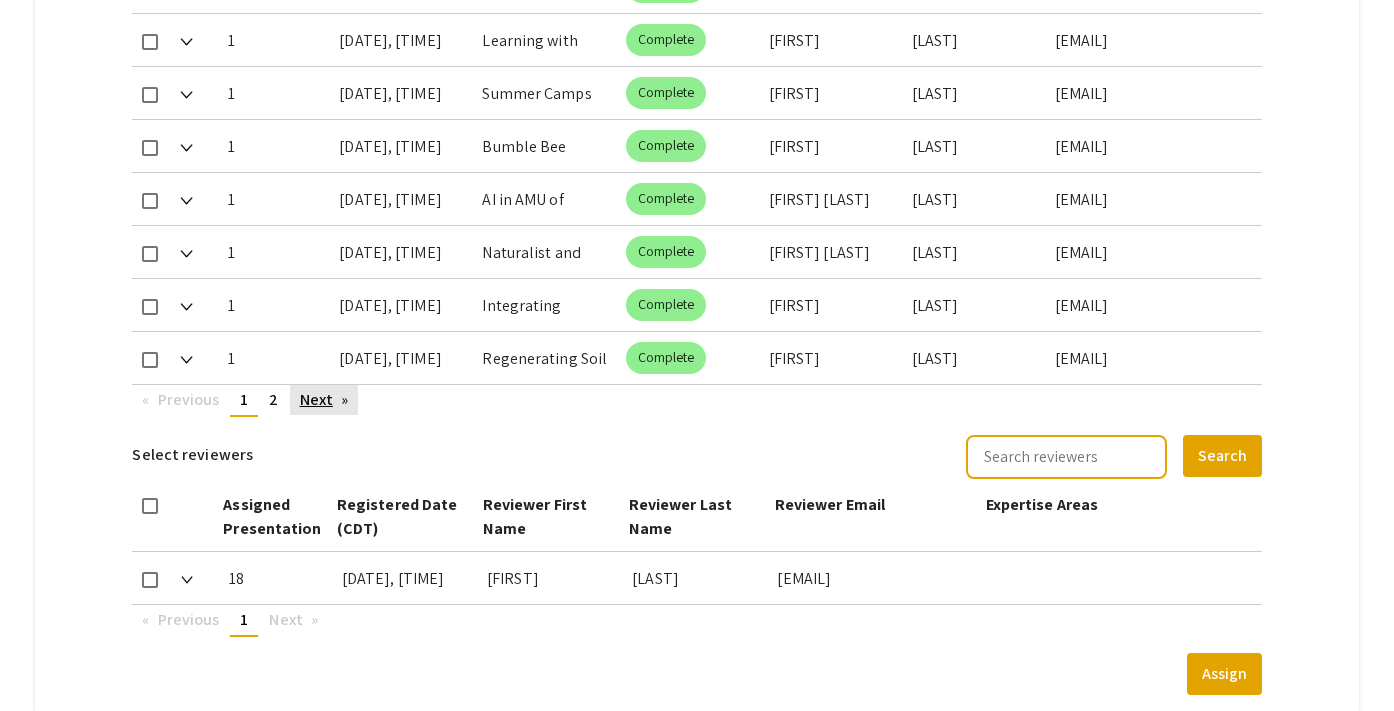 click on "Next  page" at bounding box center [324, 400] 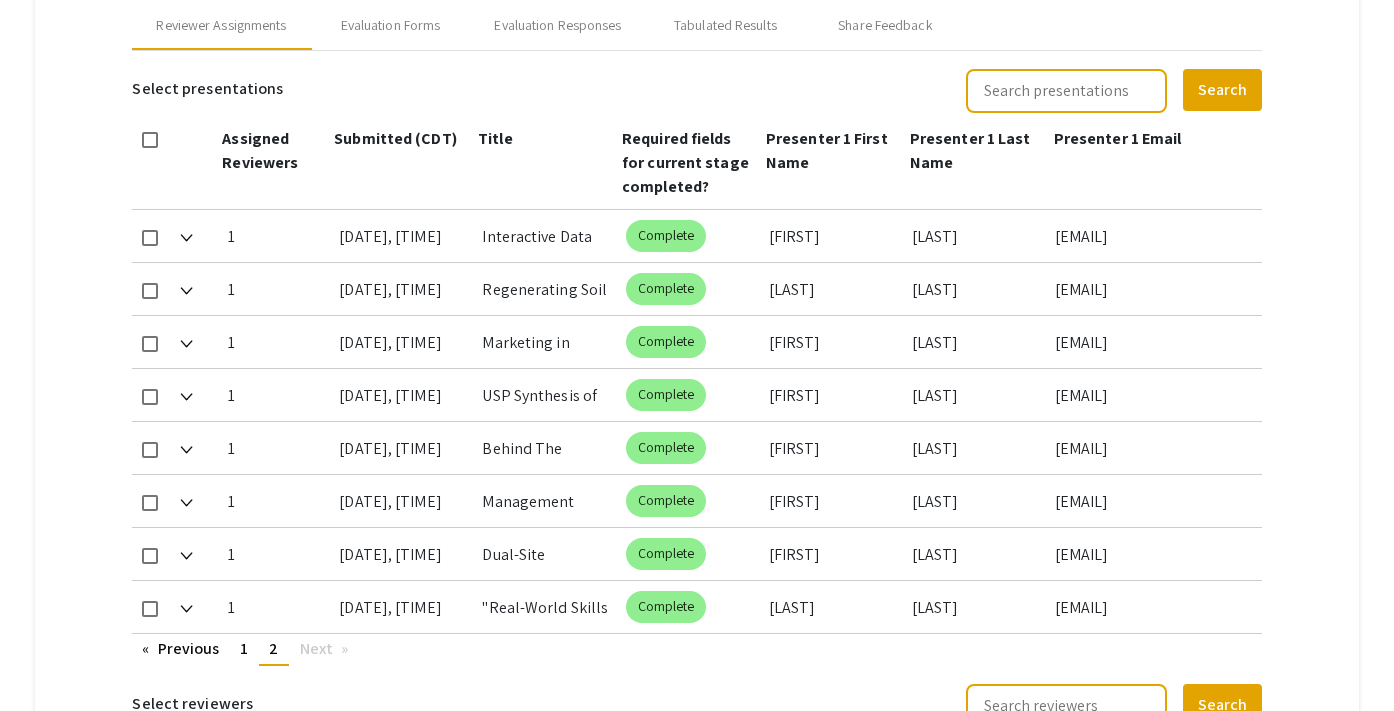 scroll, scrollTop: 949, scrollLeft: 0, axis: vertical 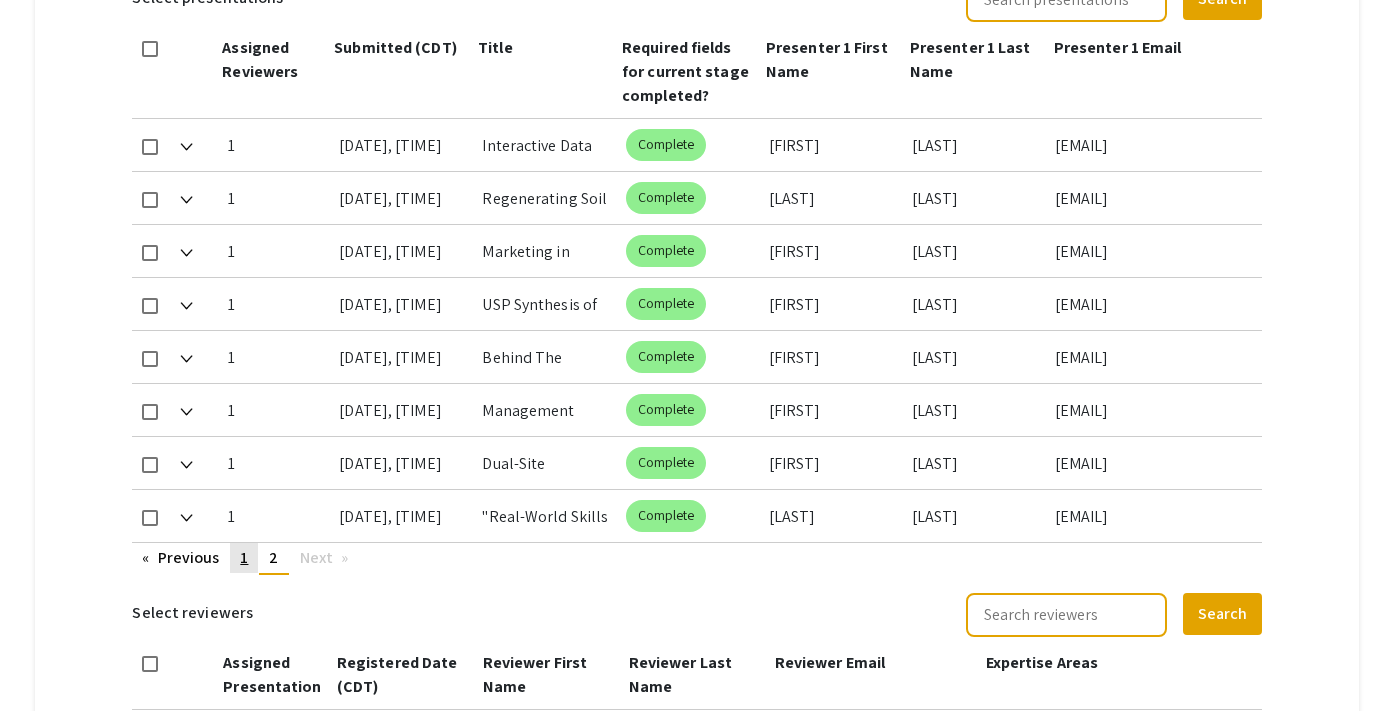 click on "page  1" at bounding box center (244, 558) 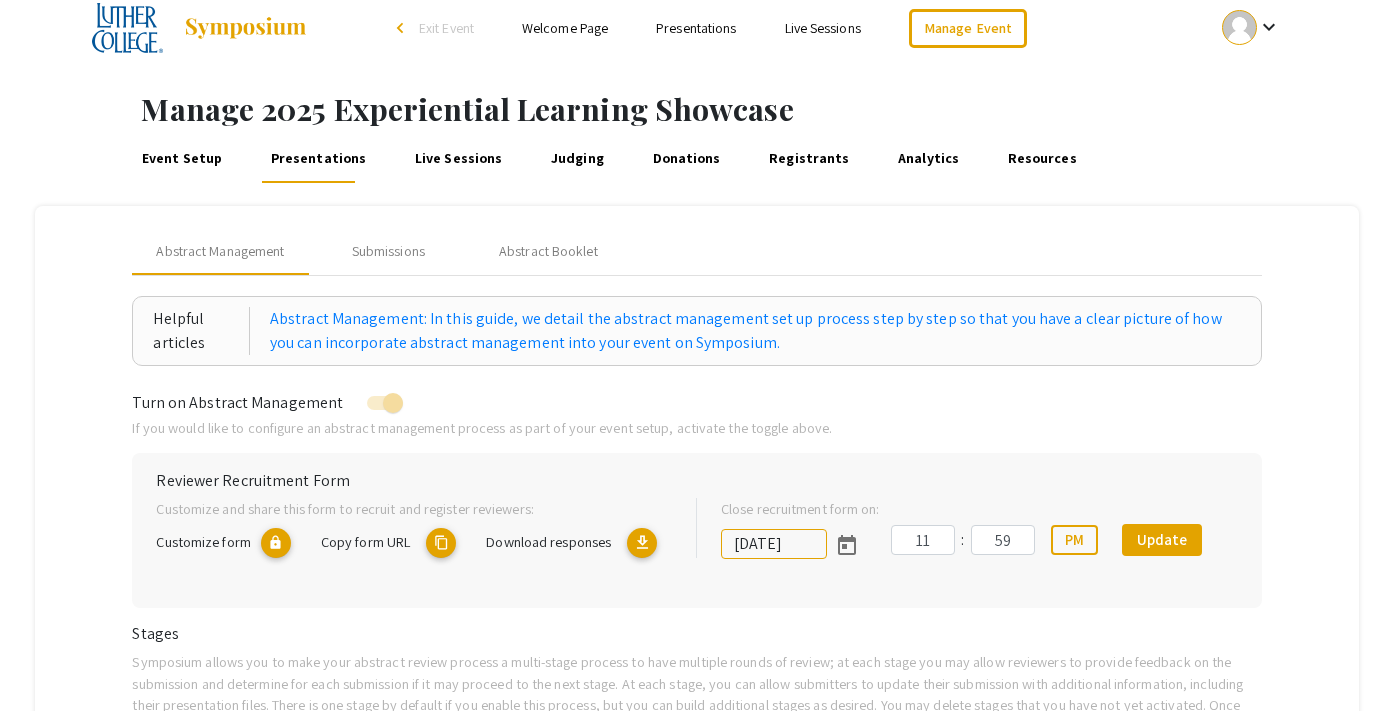 scroll, scrollTop: 0, scrollLeft: 0, axis: both 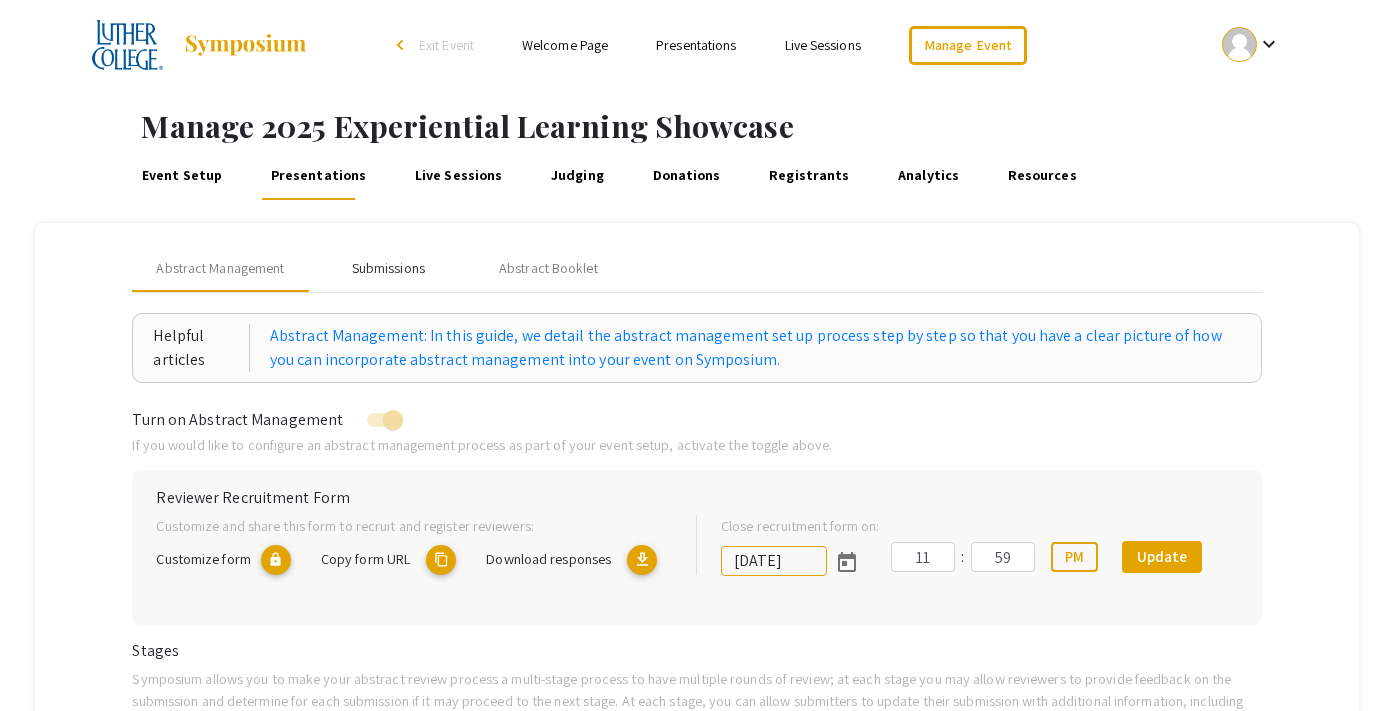 click on "Submissions" at bounding box center [388, 268] 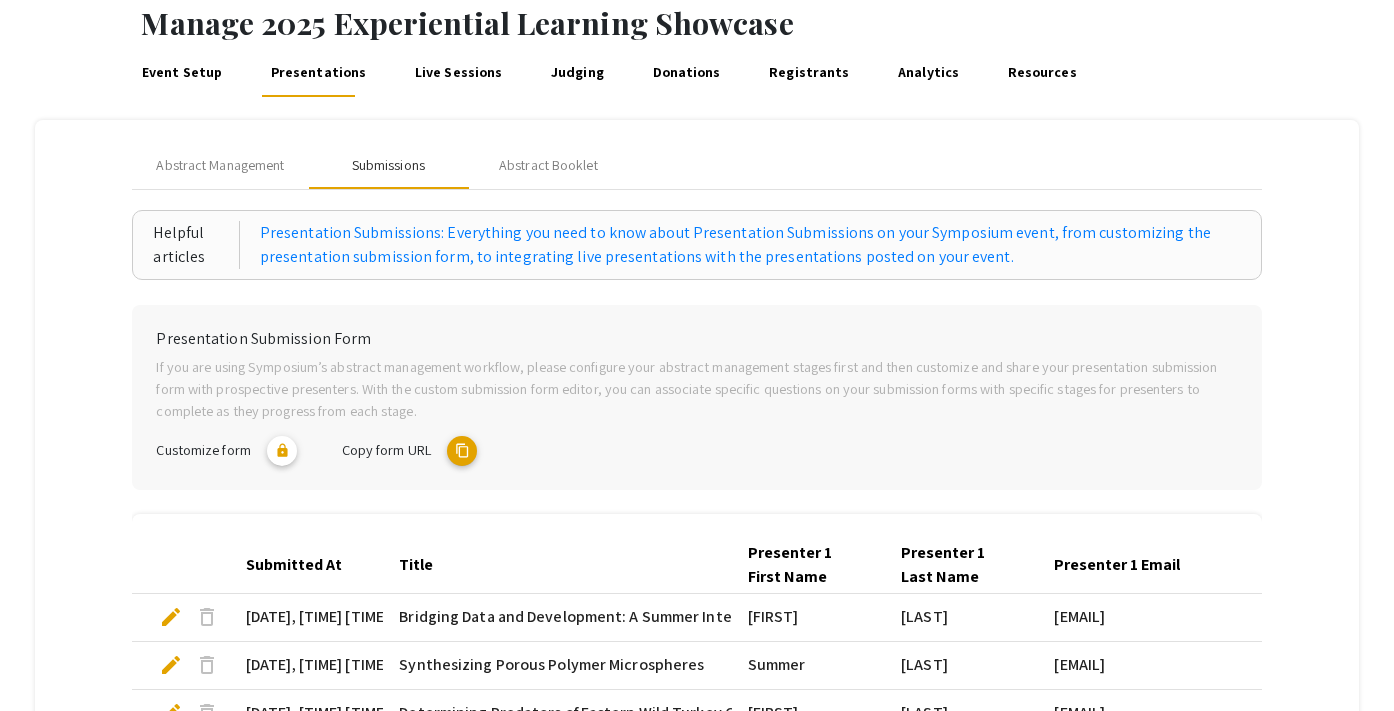 scroll, scrollTop: 0, scrollLeft: 0, axis: both 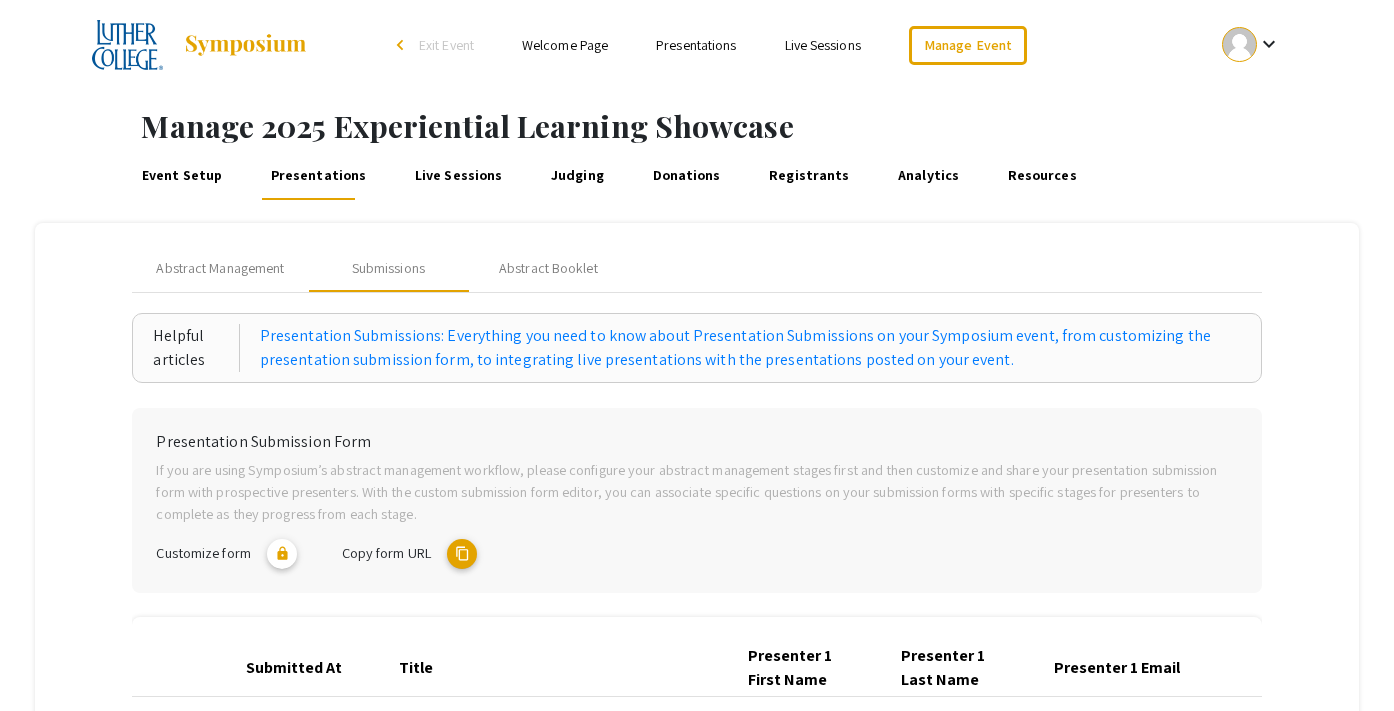drag, startPoint x: 274, startPoint y: 45, endPoint x: 461, endPoint y: 1, distance: 192.10674 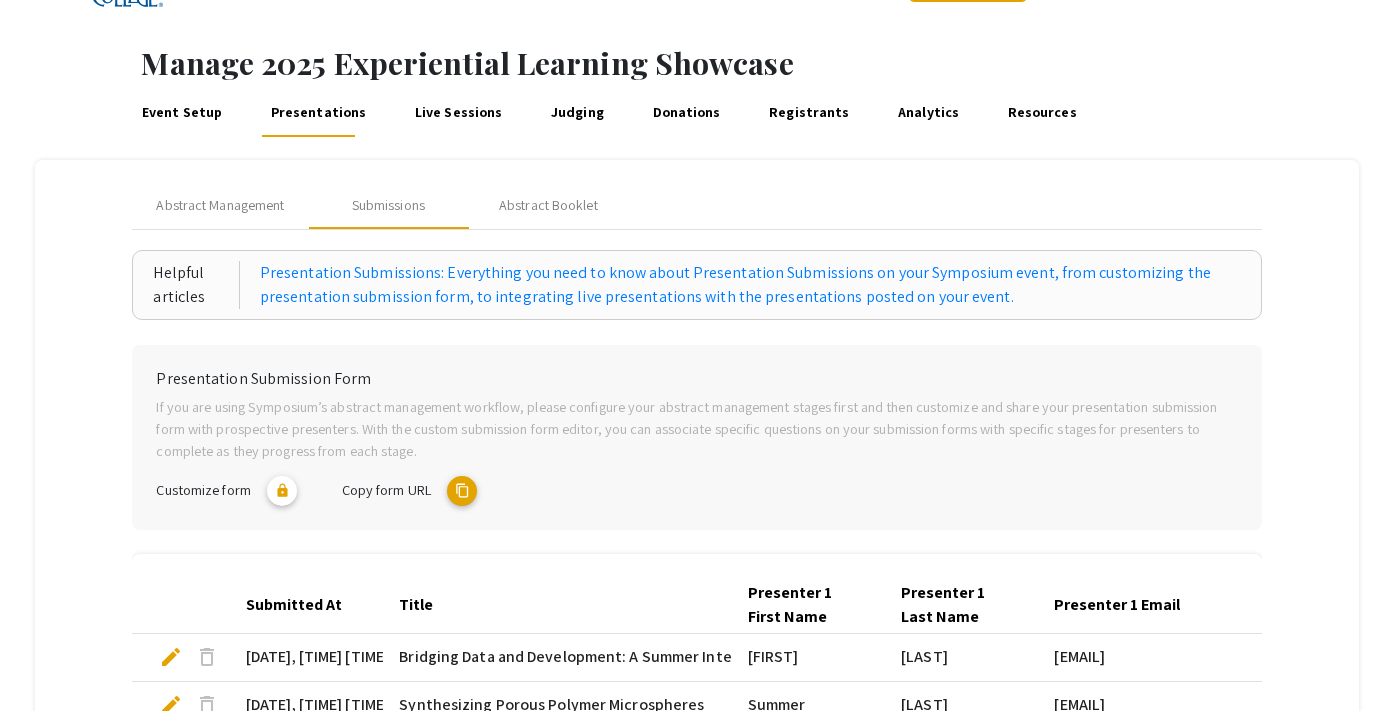 scroll, scrollTop: 0, scrollLeft: 0, axis: both 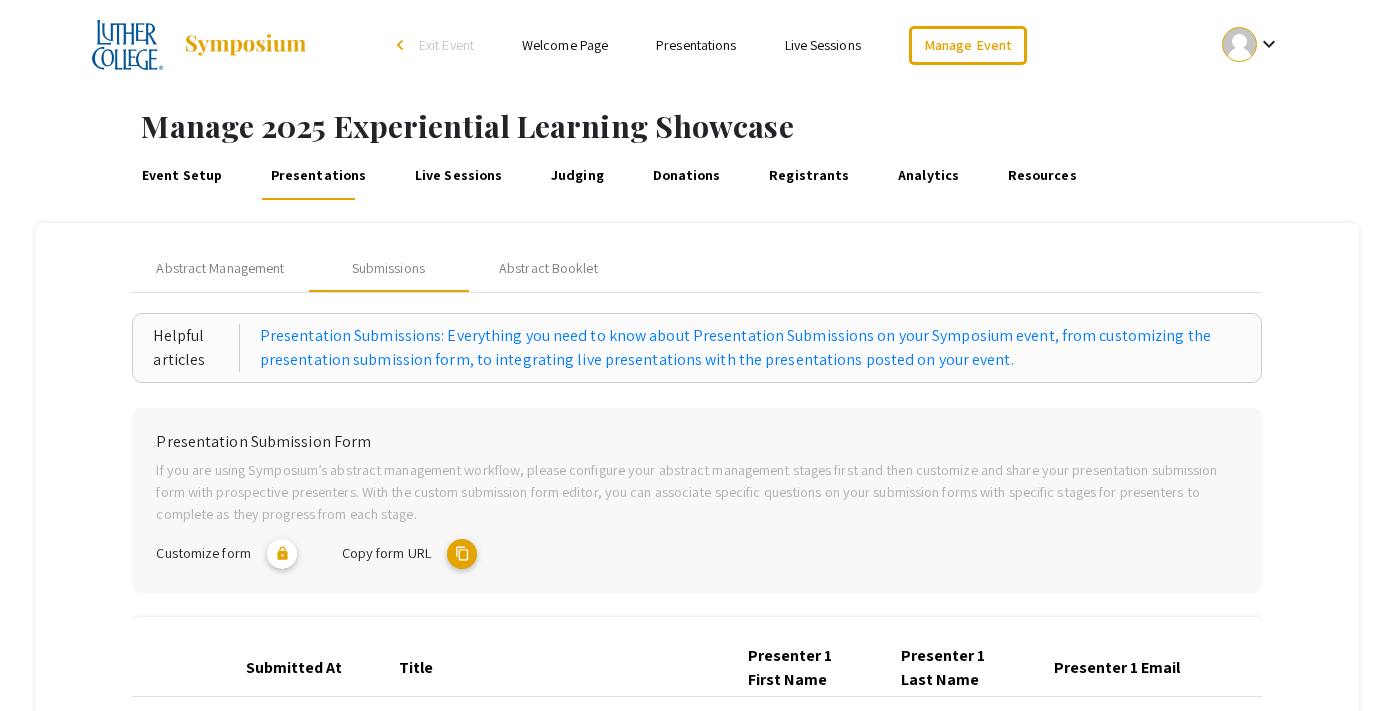 click on "Event Setup" at bounding box center (181, 176) 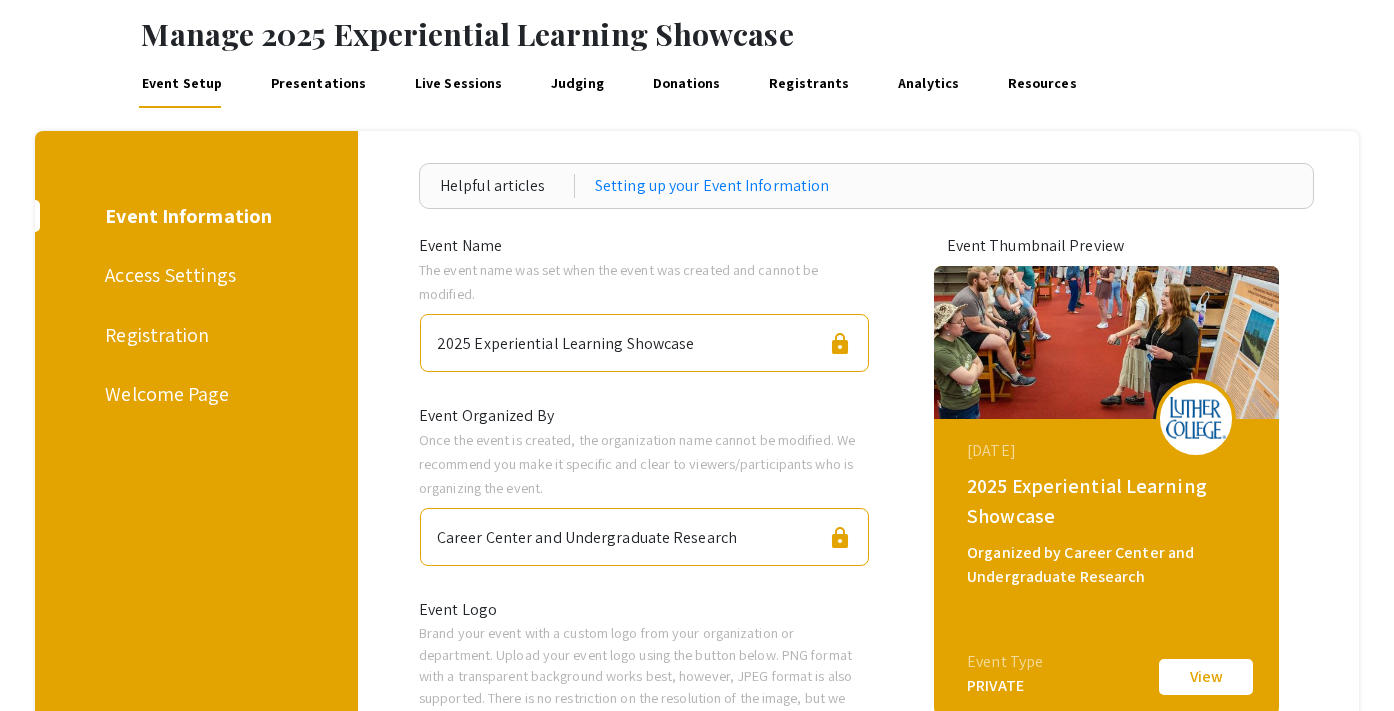scroll, scrollTop: 81, scrollLeft: 0, axis: vertical 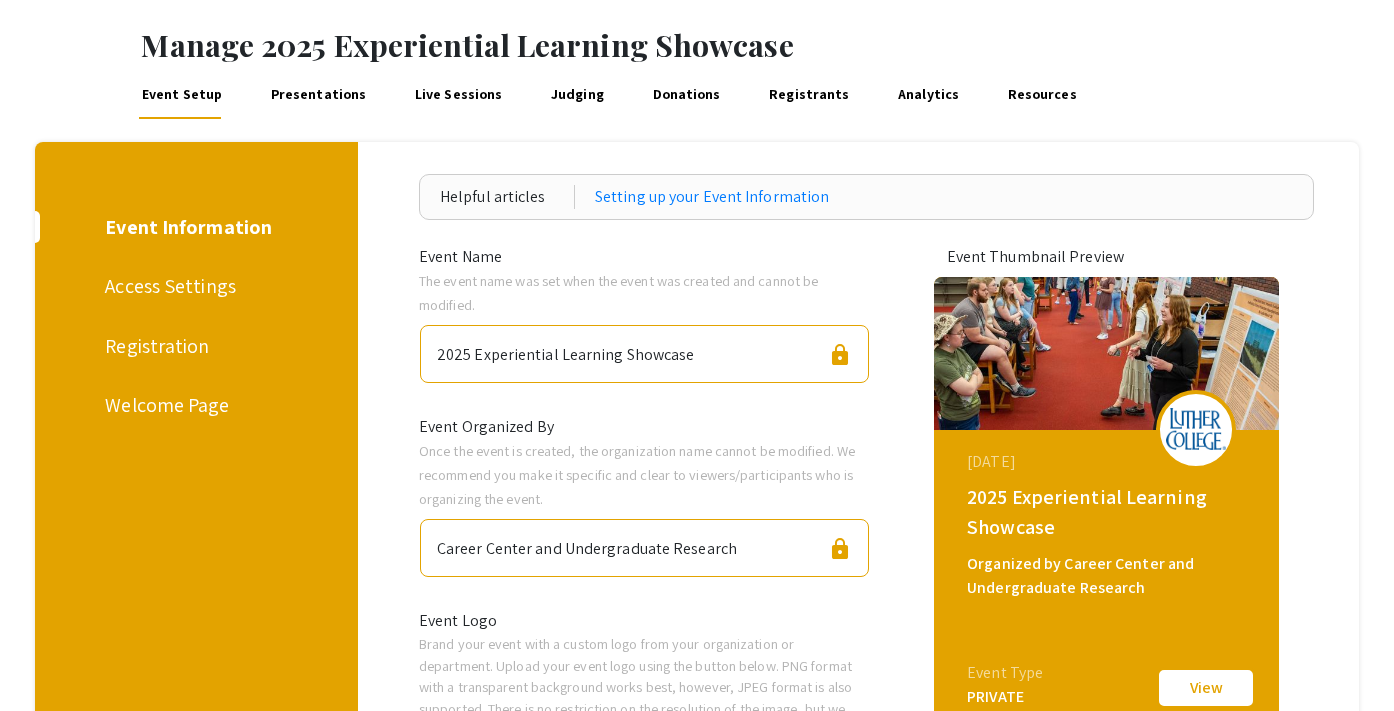 click on "Presentations" at bounding box center [318, 95] 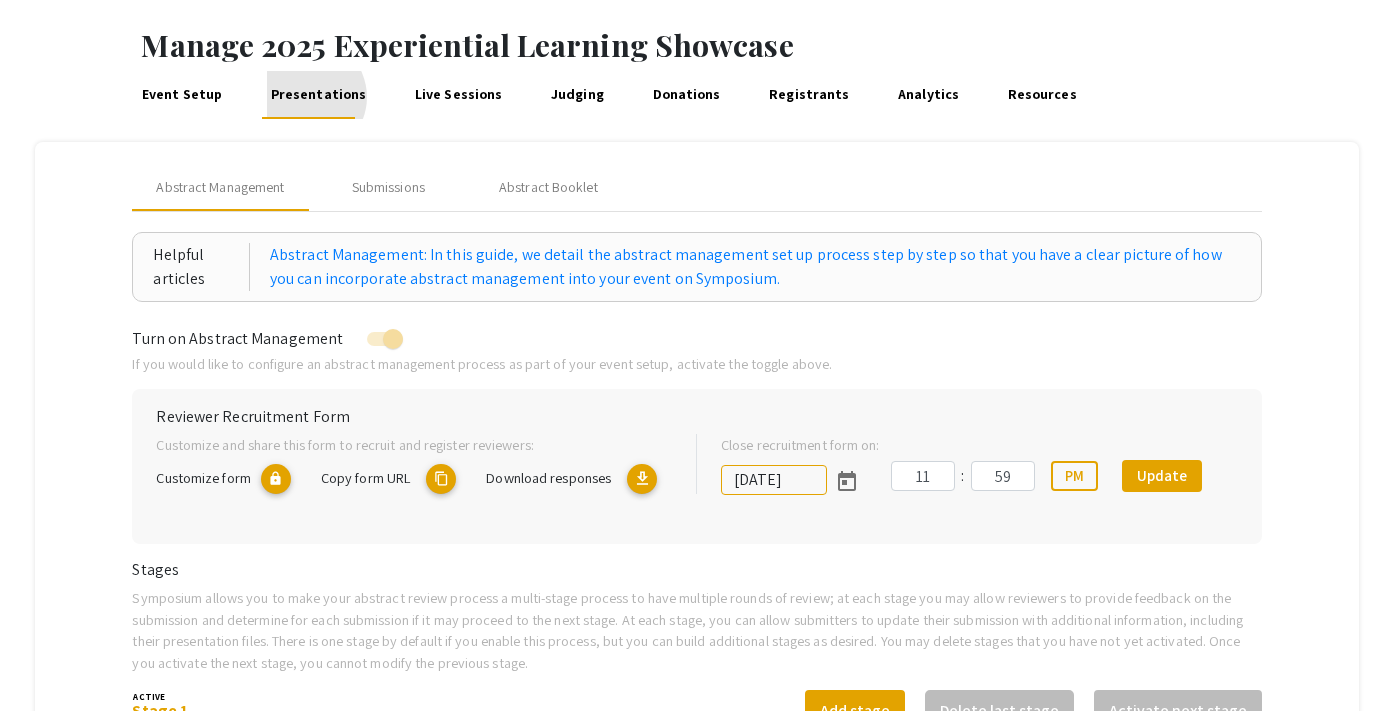 scroll, scrollTop: 0, scrollLeft: 0, axis: both 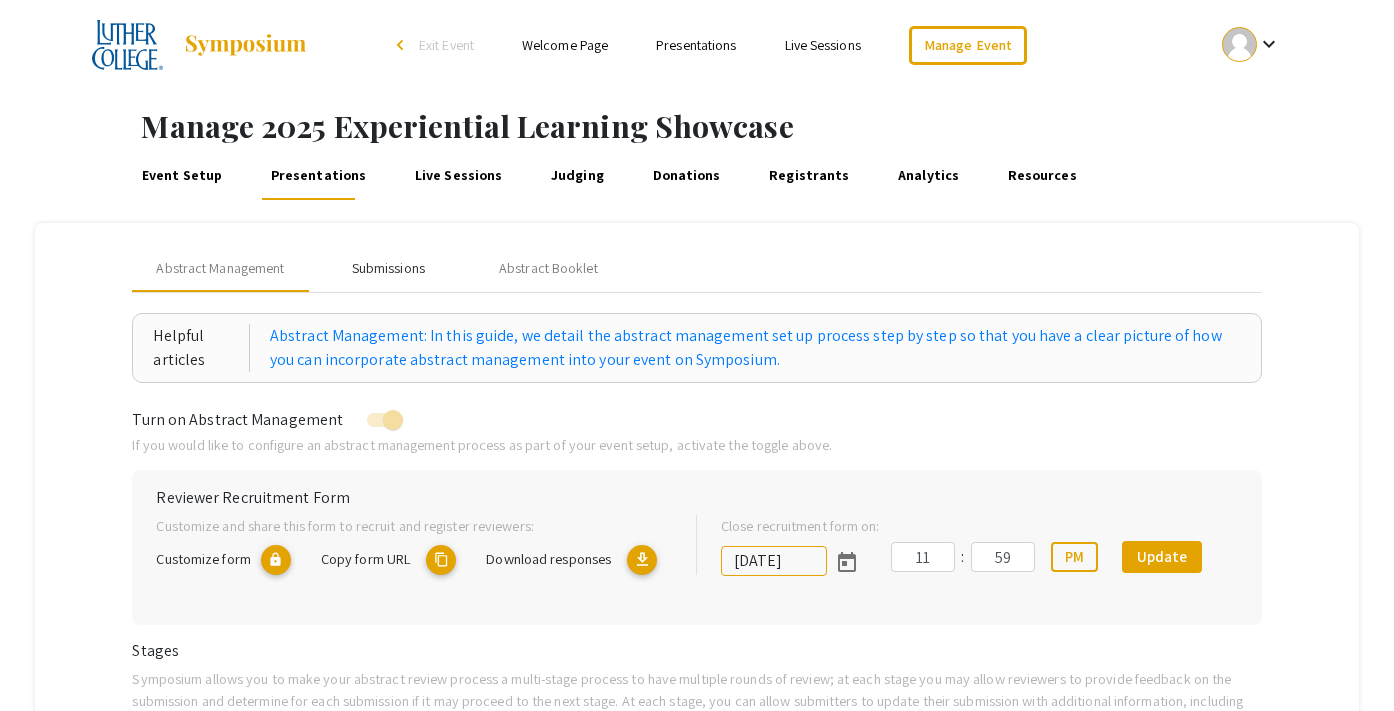 click on "Submissions" at bounding box center [388, 268] 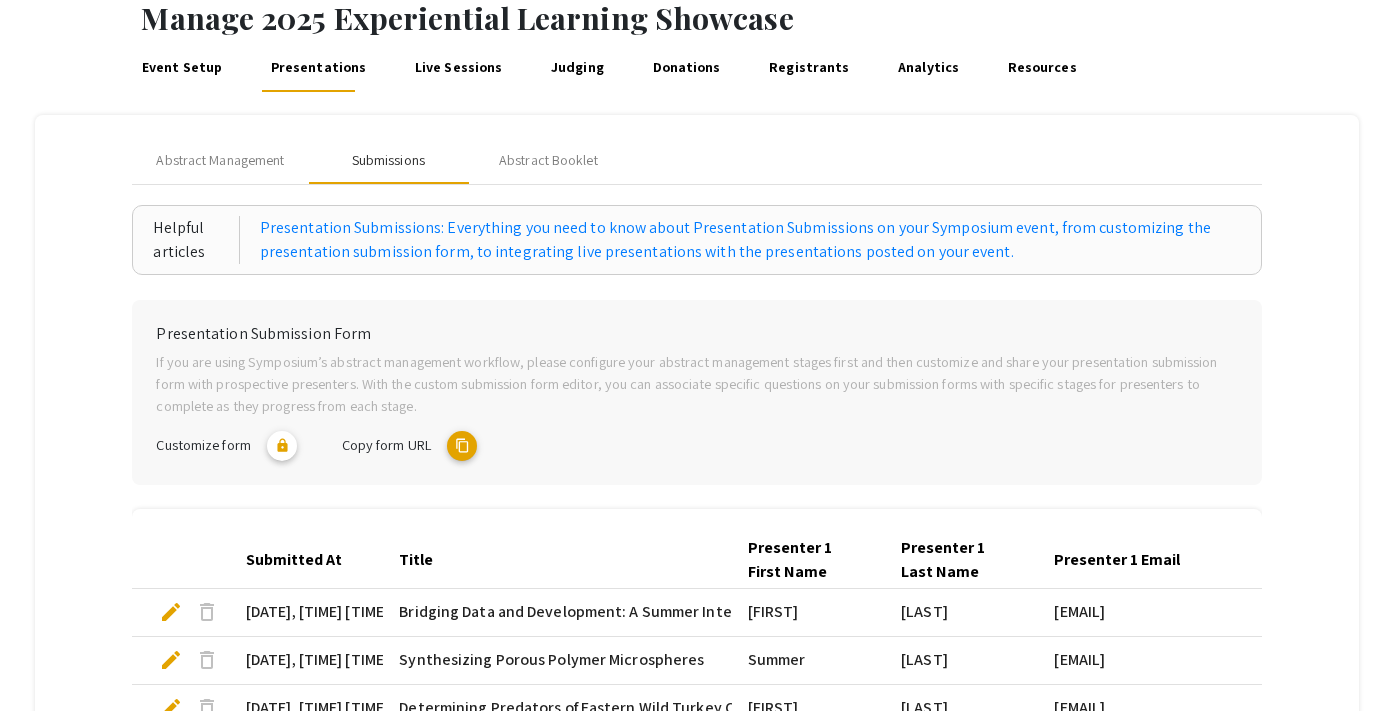 scroll, scrollTop: 78, scrollLeft: 0, axis: vertical 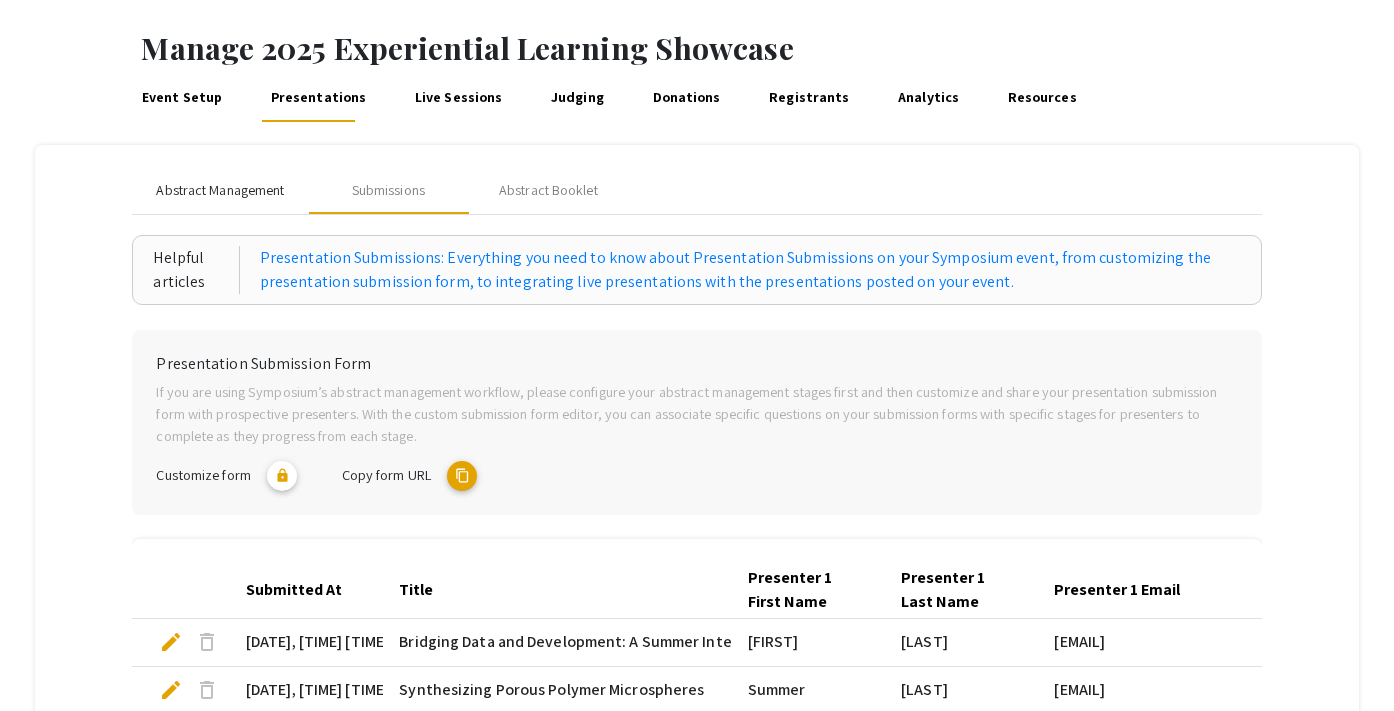 click on "Abstract Management" at bounding box center [220, 190] 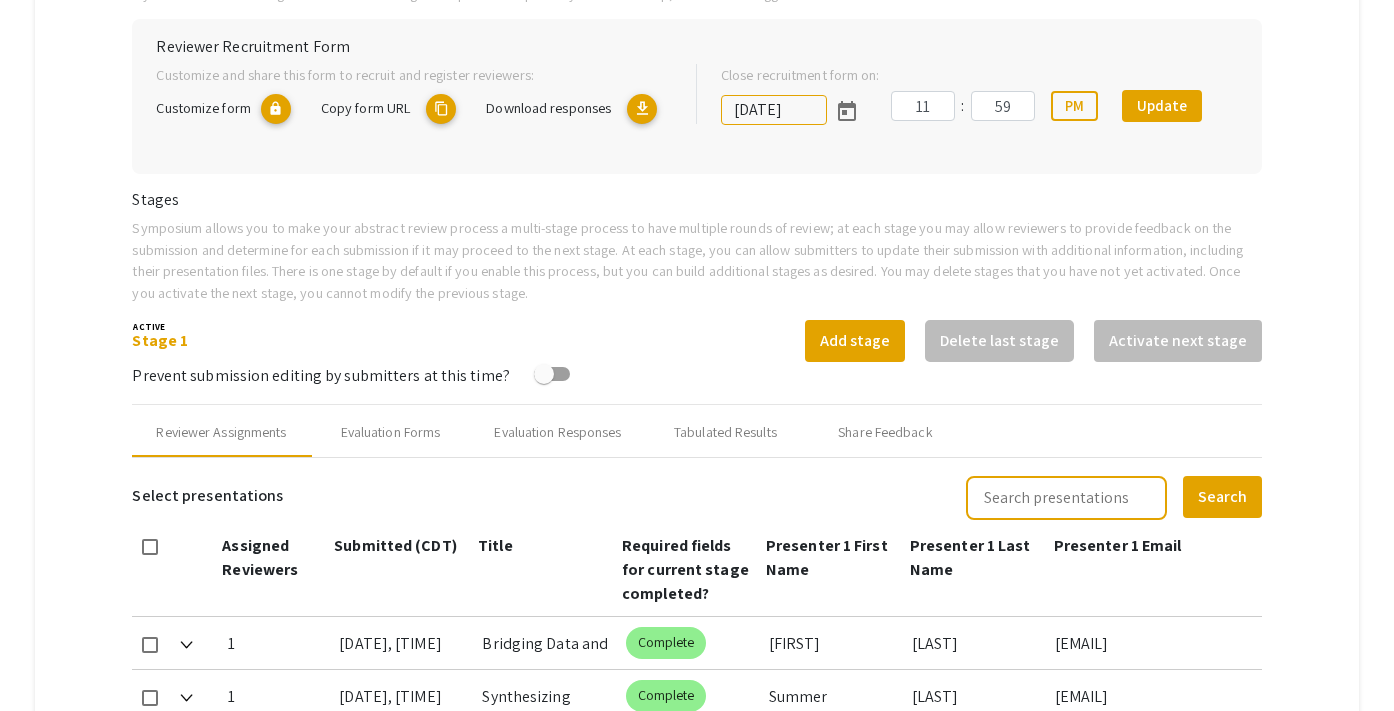 scroll, scrollTop: 603, scrollLeft: 0, axis: vertical 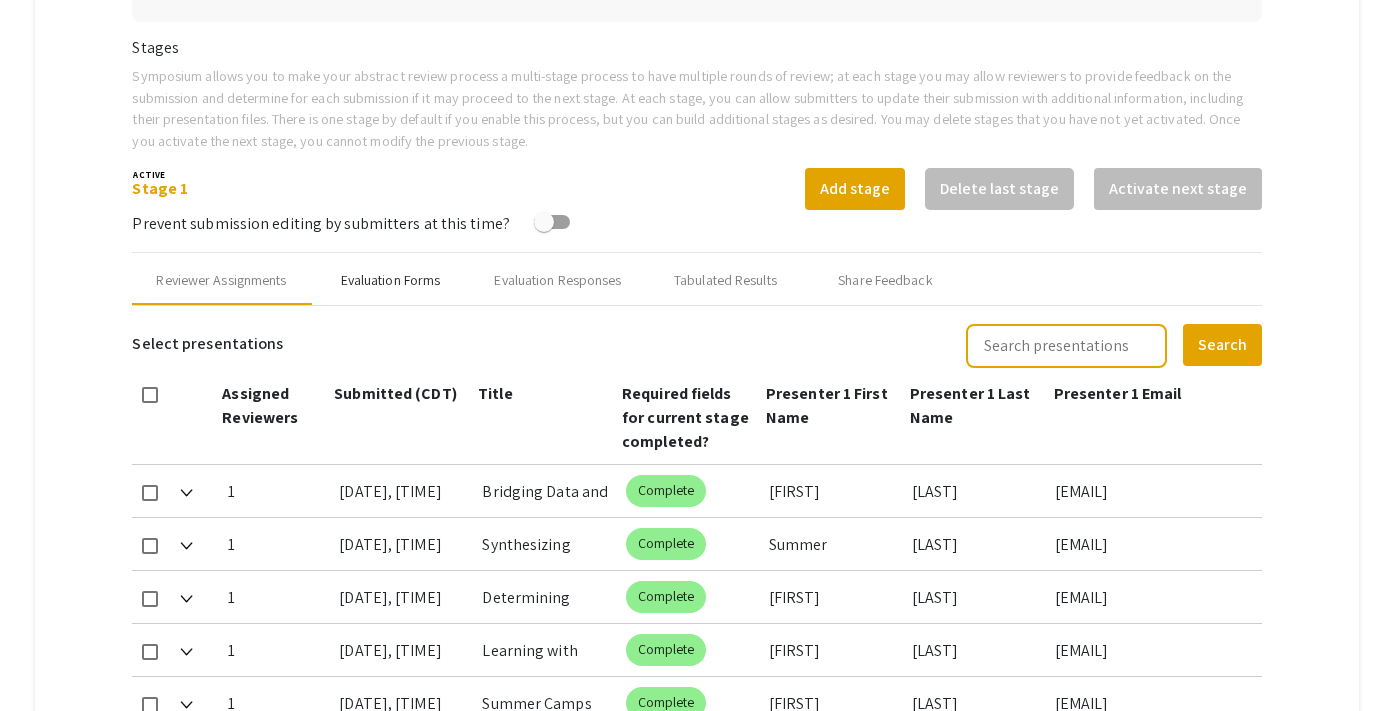 click on "Evaluation Forms" at bounding box center (391, 280) 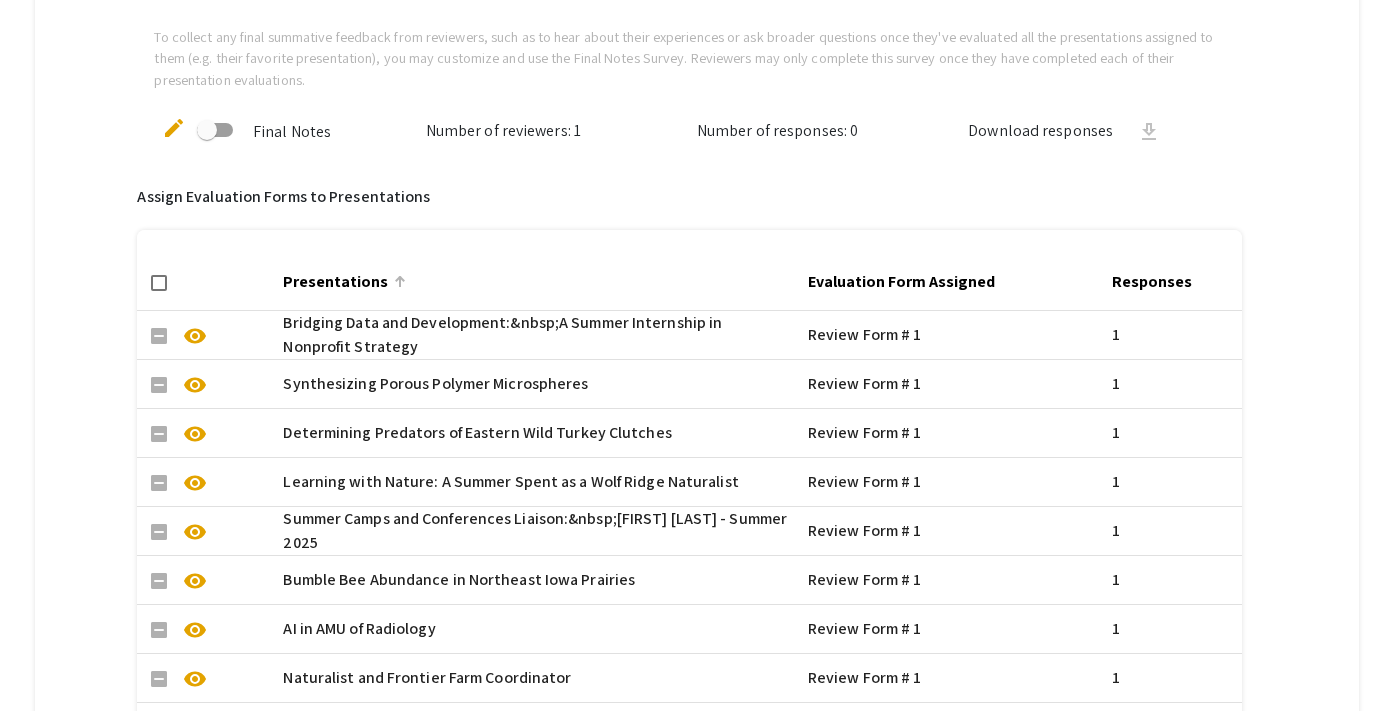scroll, scrollTop: 1618, scrollLeft: 0, axis: vertical 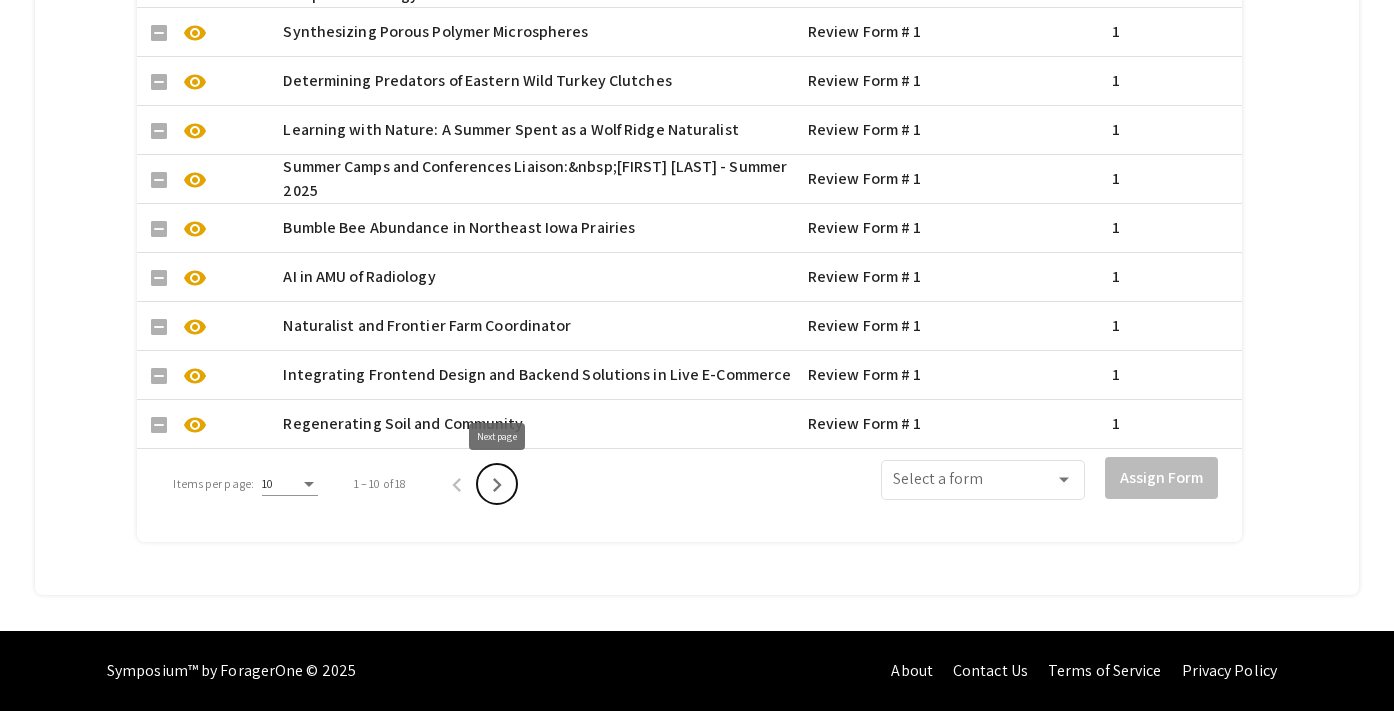 click 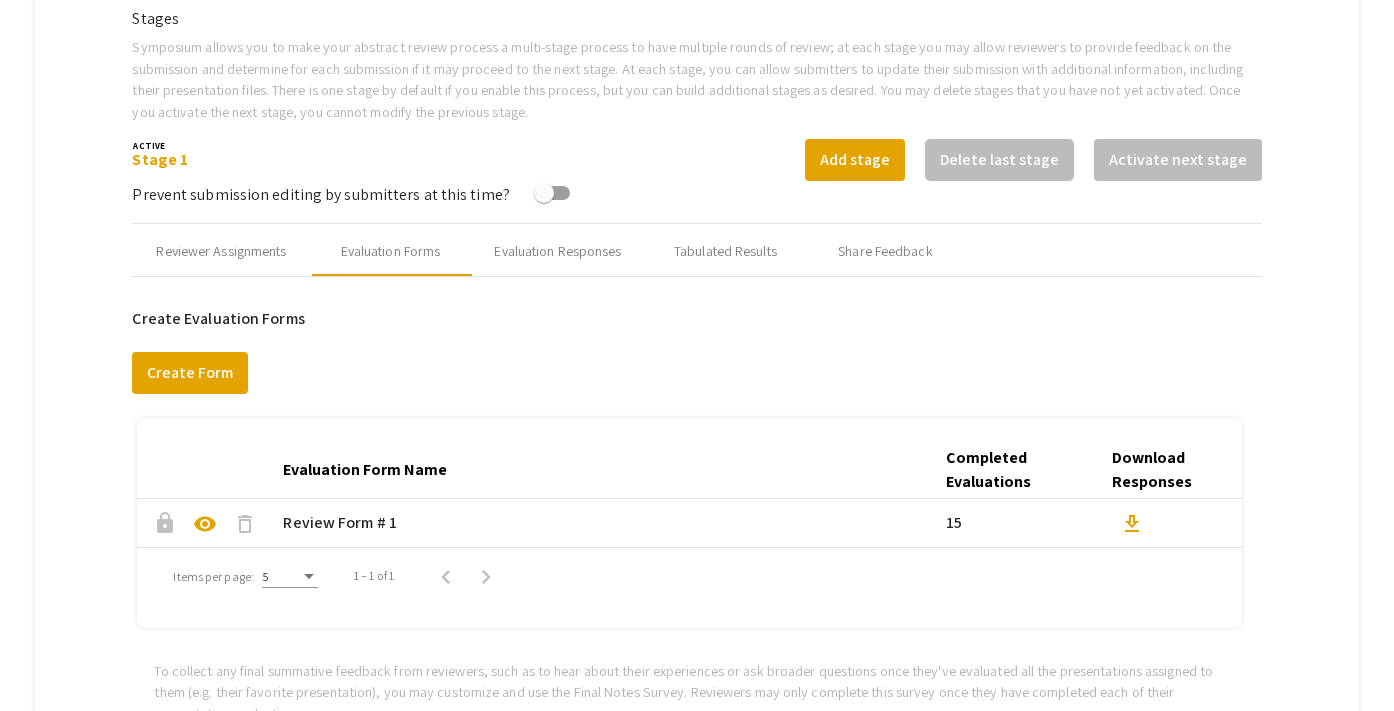 scroll, scrollTop: 586, scrollLeft: 0, axis: vertical 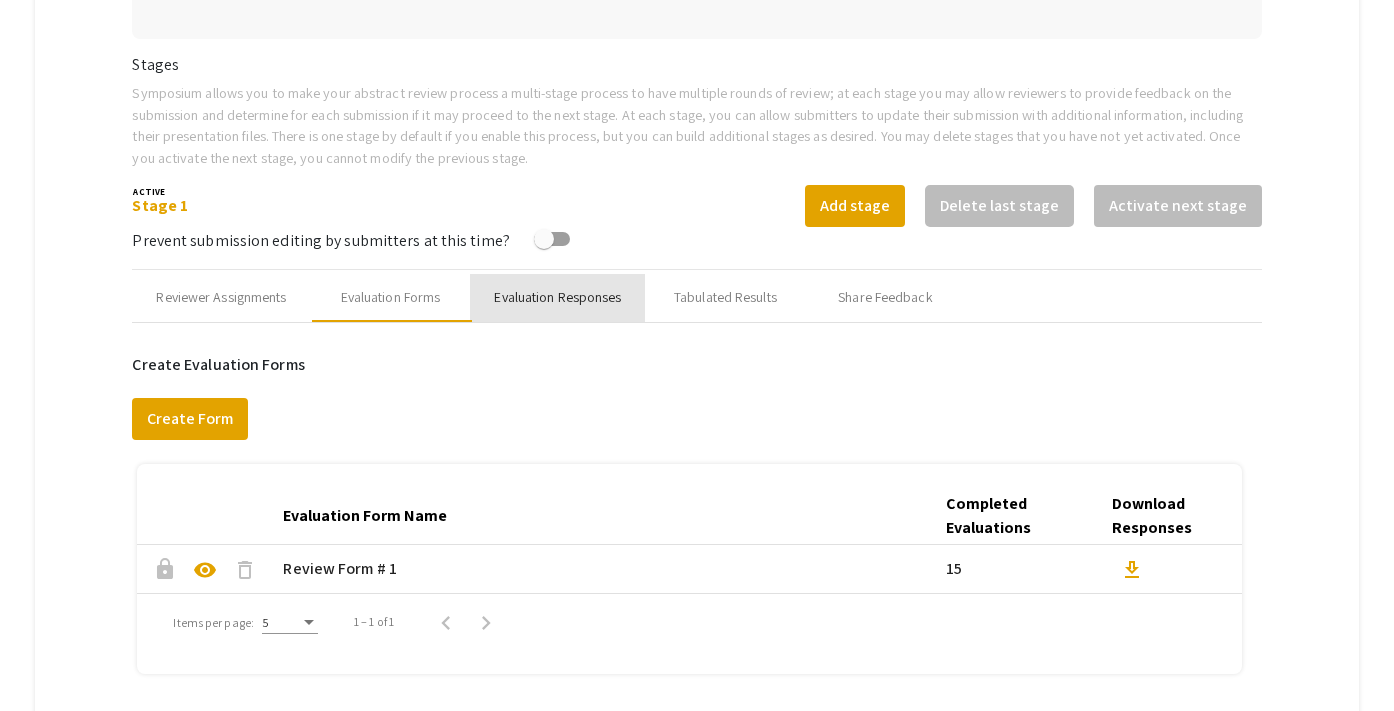click on "Evaluation Responses" at bounding box center [557, 297] 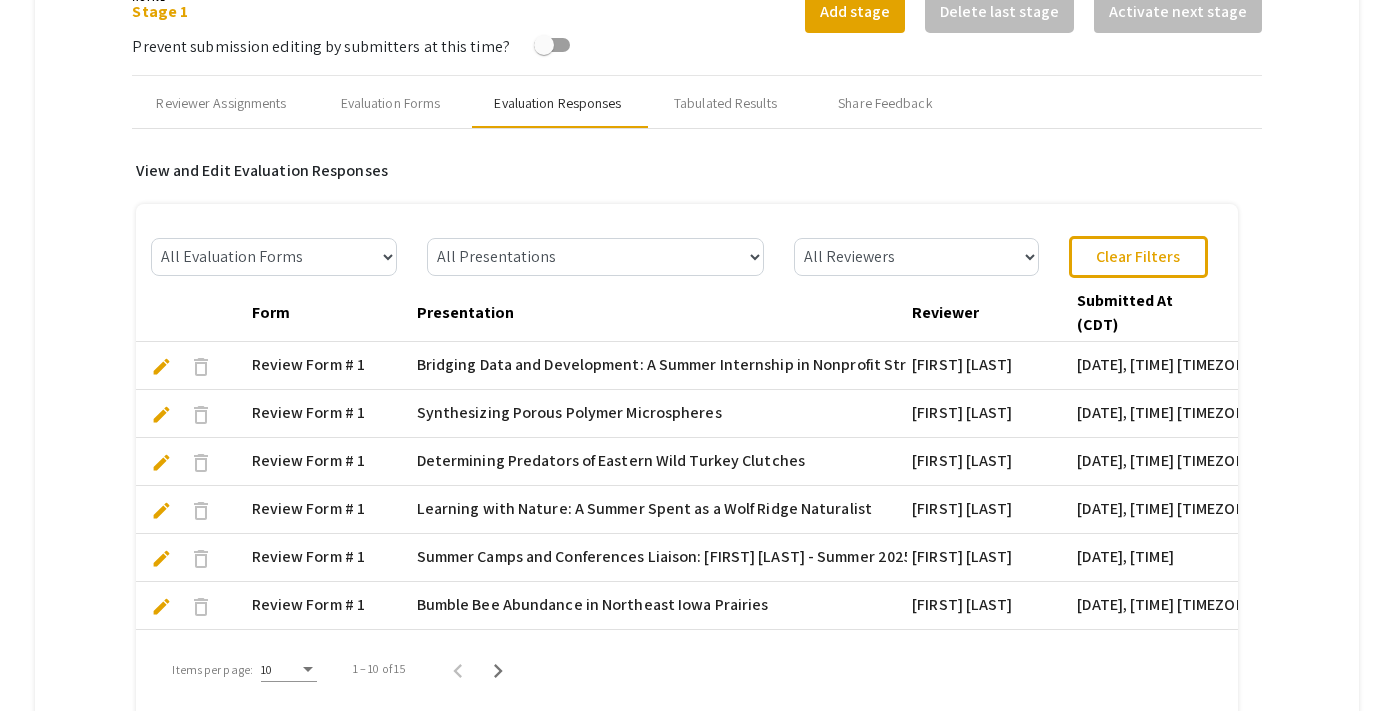 scroll, scrollTop: 784, scrollLeft: 0, axis: vertical 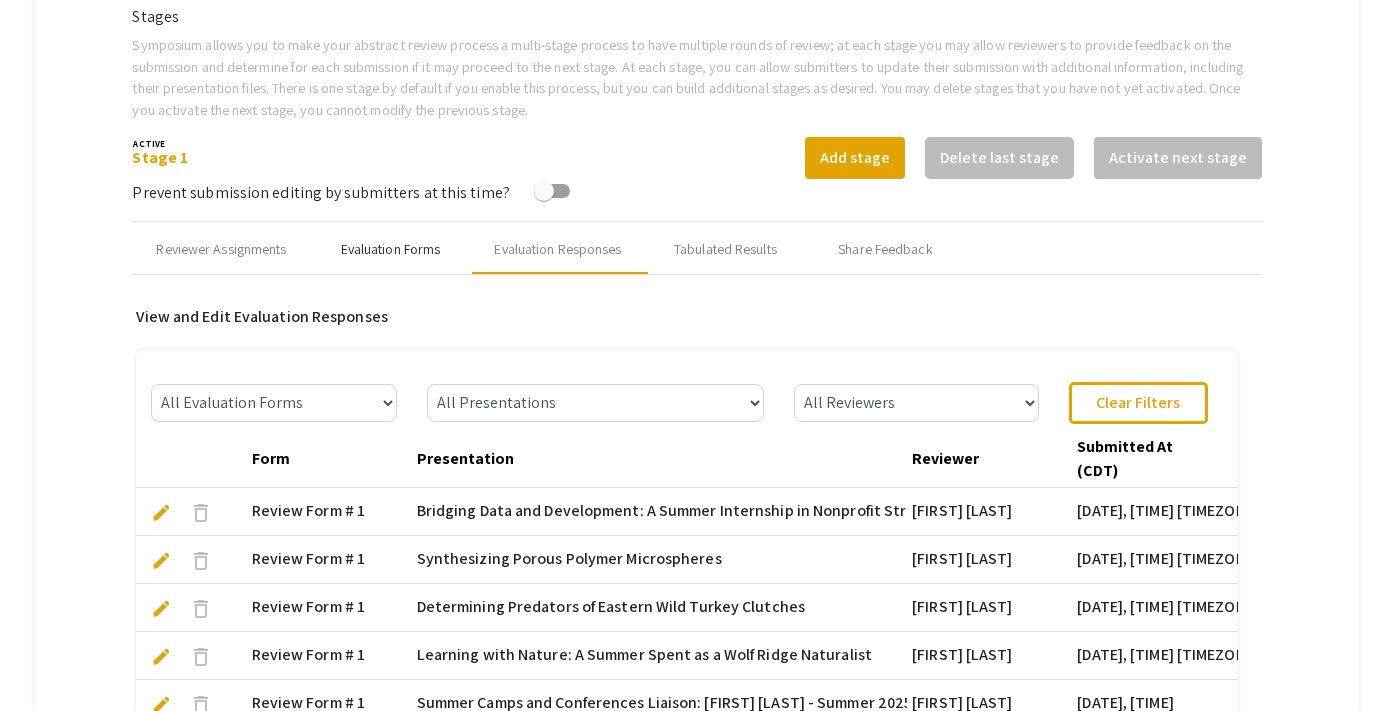 click on "Evaluation Forms" at bounding box center [391, 249] 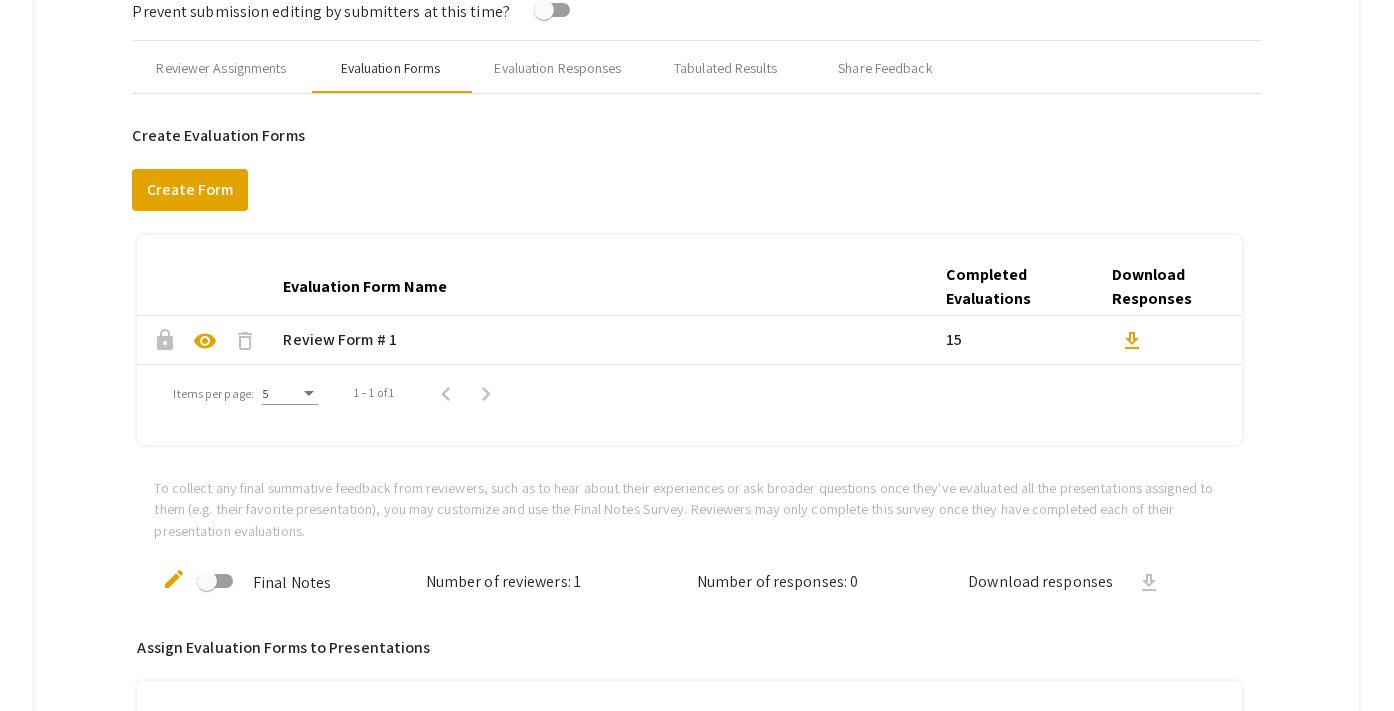 scroll, scrollTop: 881, scrollLeft: 0, axis: vertical 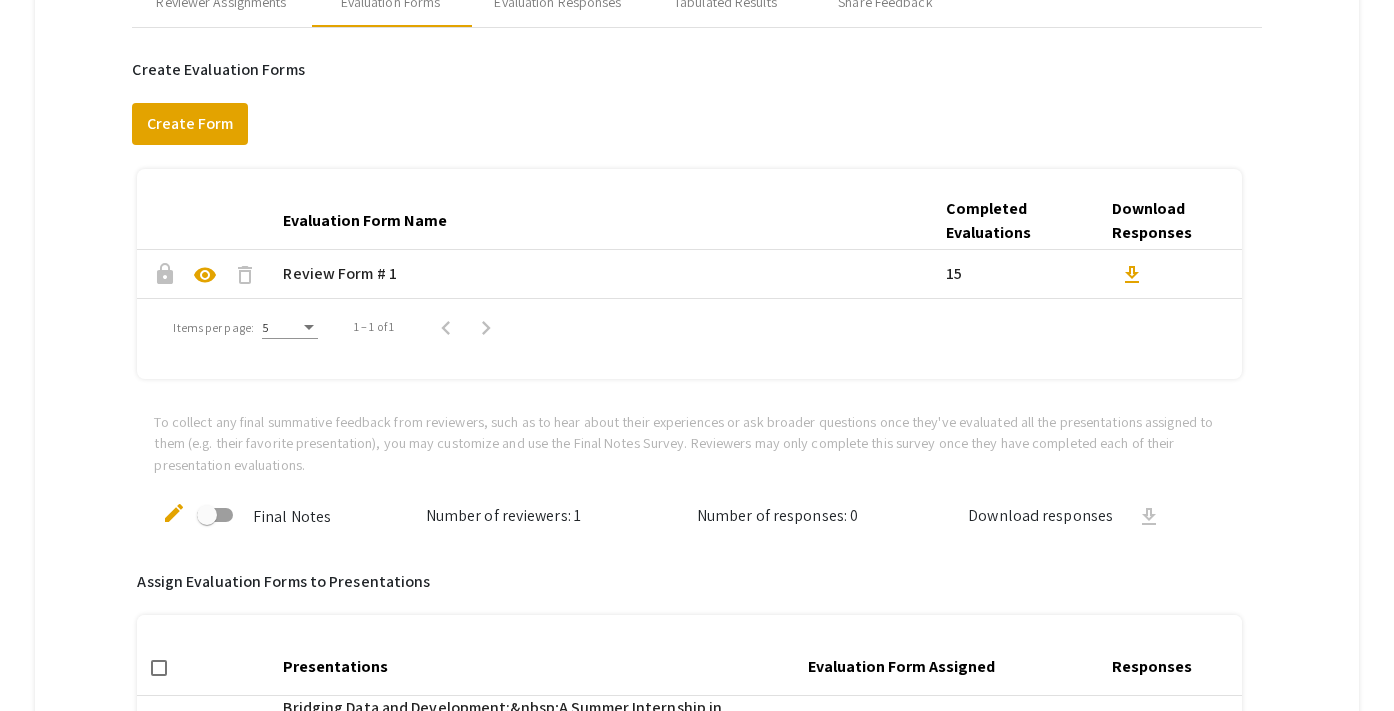 click on "download" at bounding box center [1132, 275] 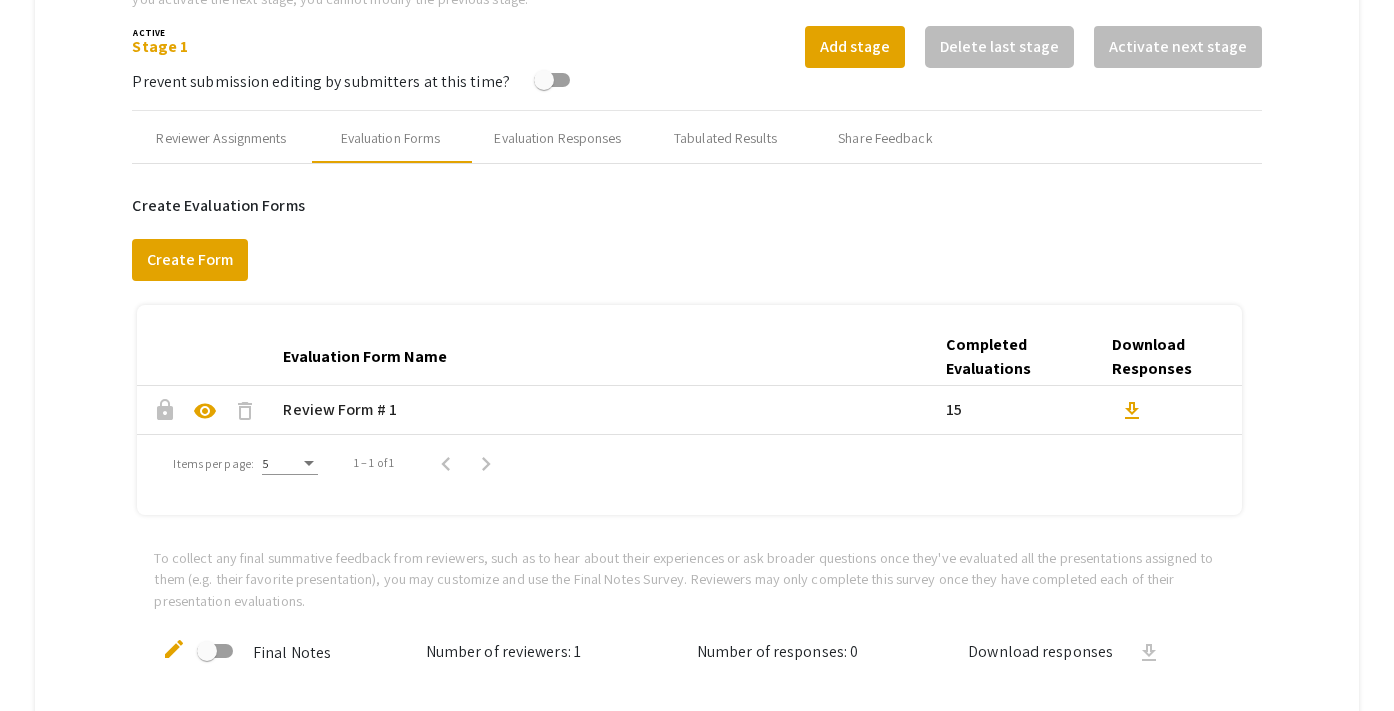 scroll, scrollTop: 692, scrollLeft: 0, axis: vertical 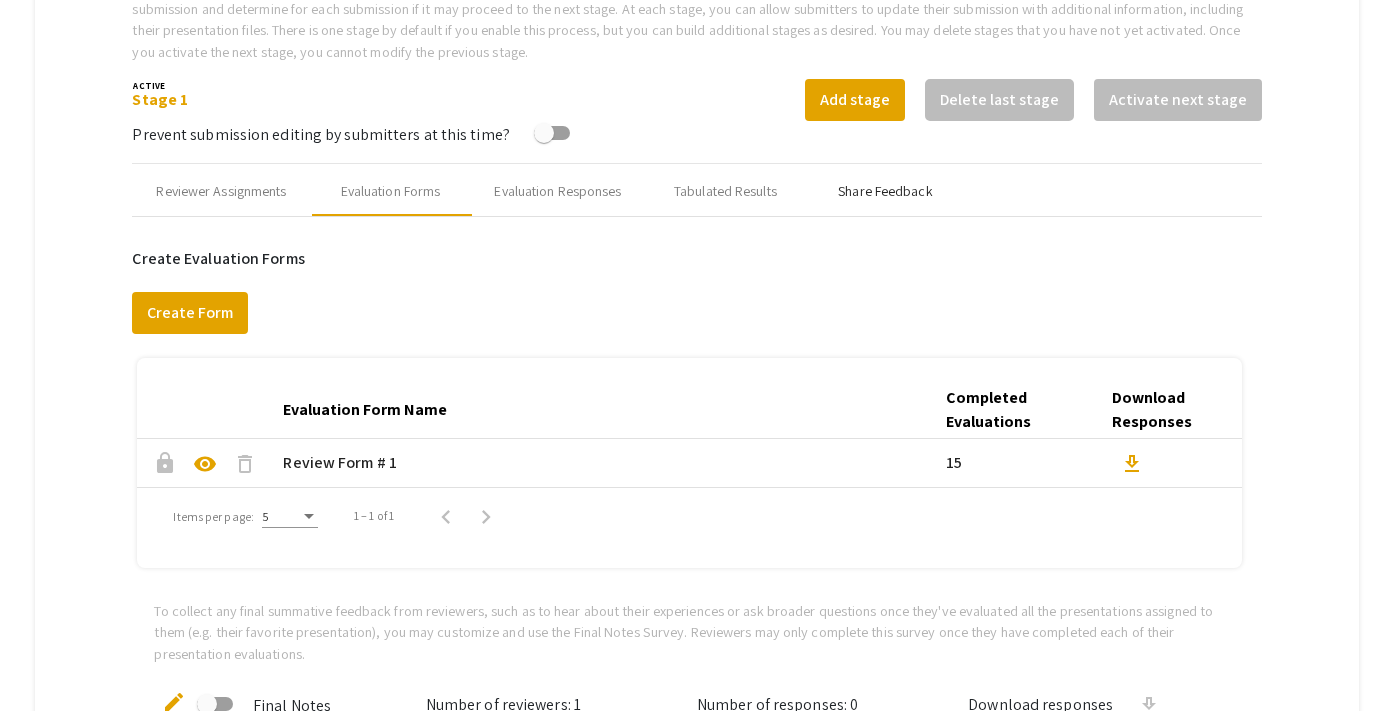 click on "Share Feedback" at bounding box center (885, 191) 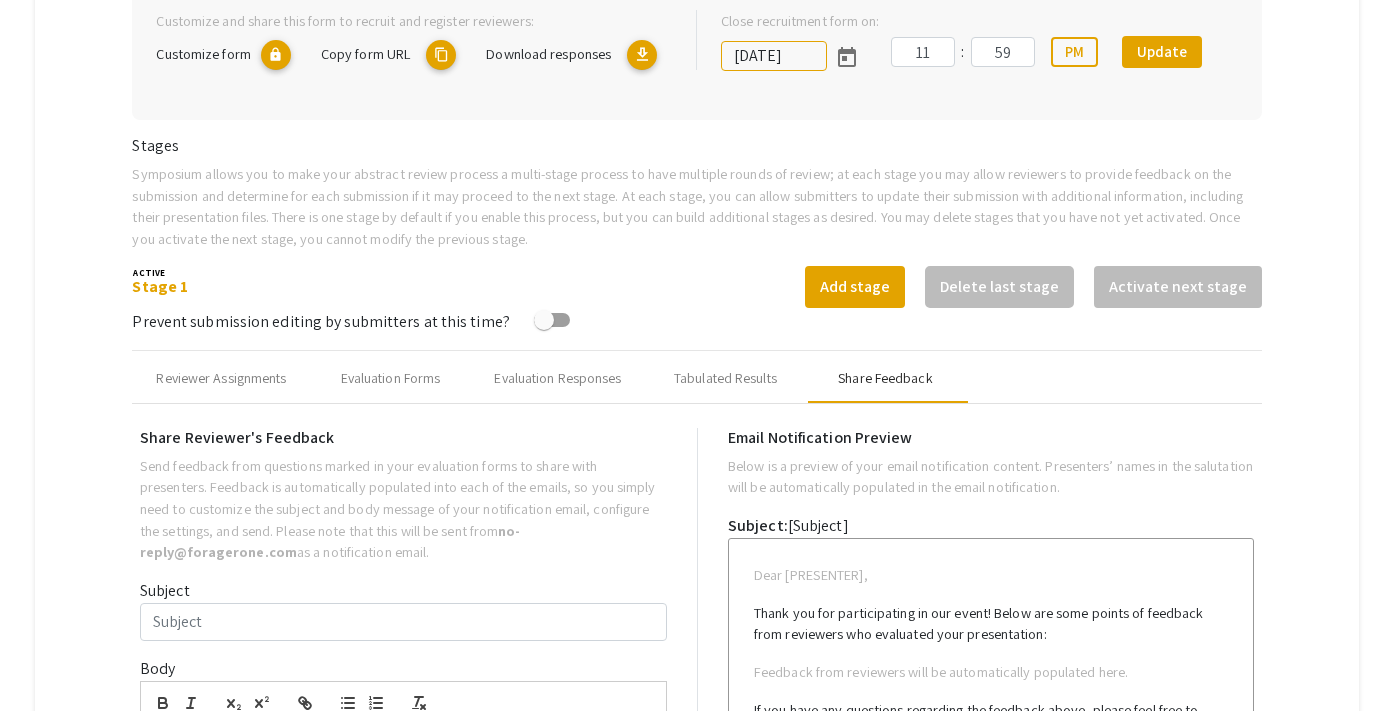 scroll, scrollTop: 501, scrollLeft: 0, axis: vertical 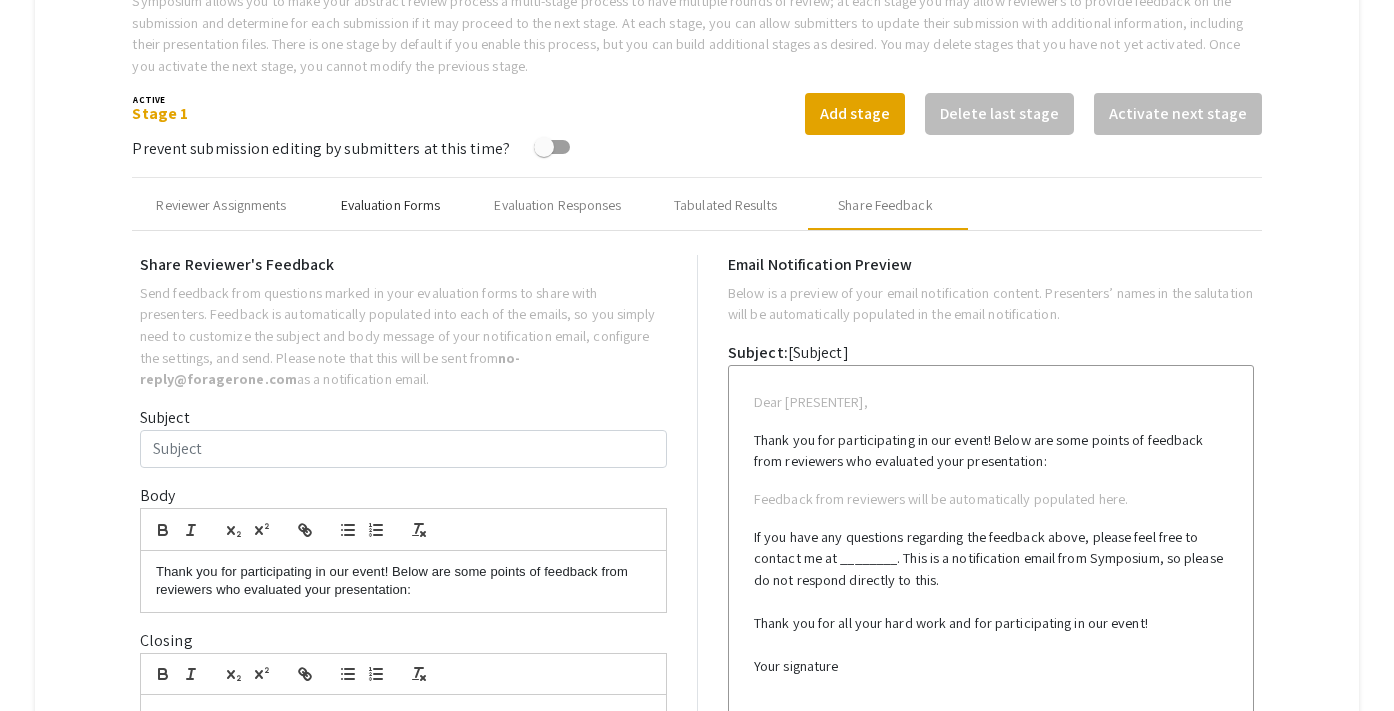 click on "Evaluation Forms" at bounding box center [390, 206] 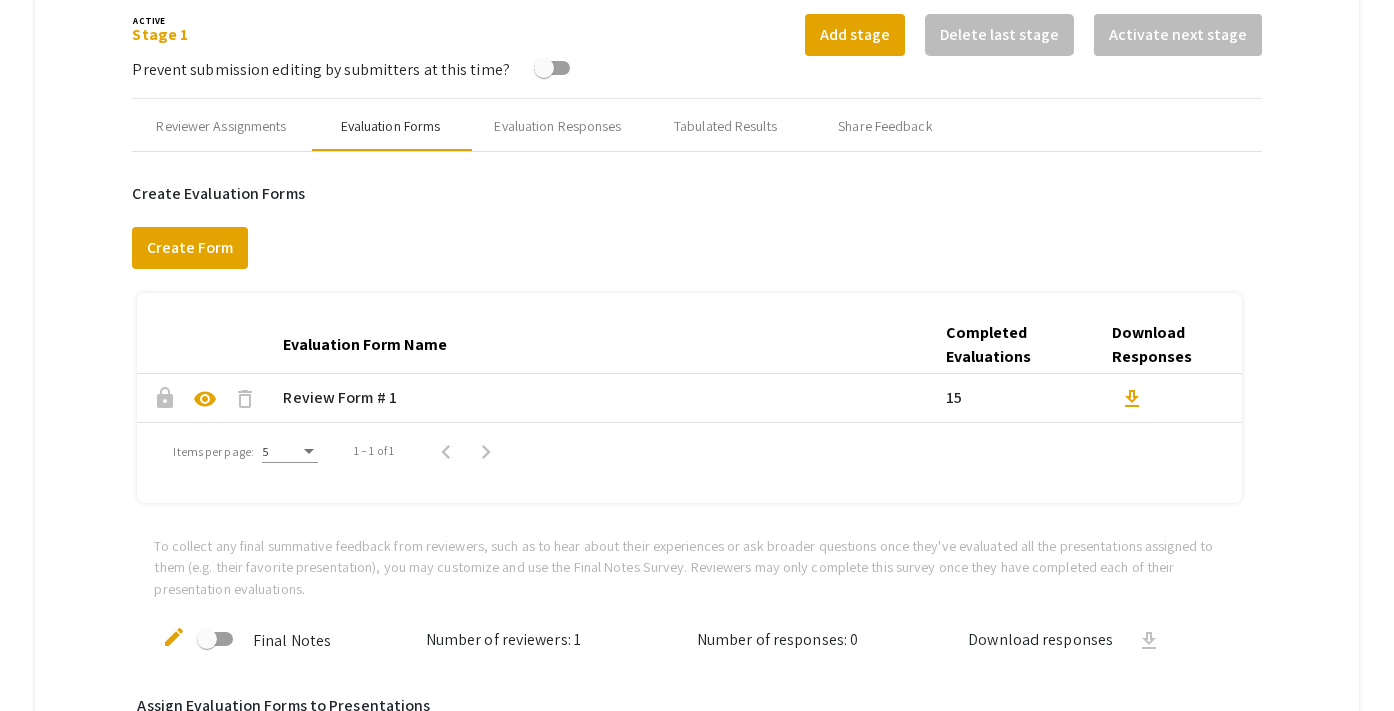 scroll, scrollTop: 799, scrollLeft: 0, axis: vertical 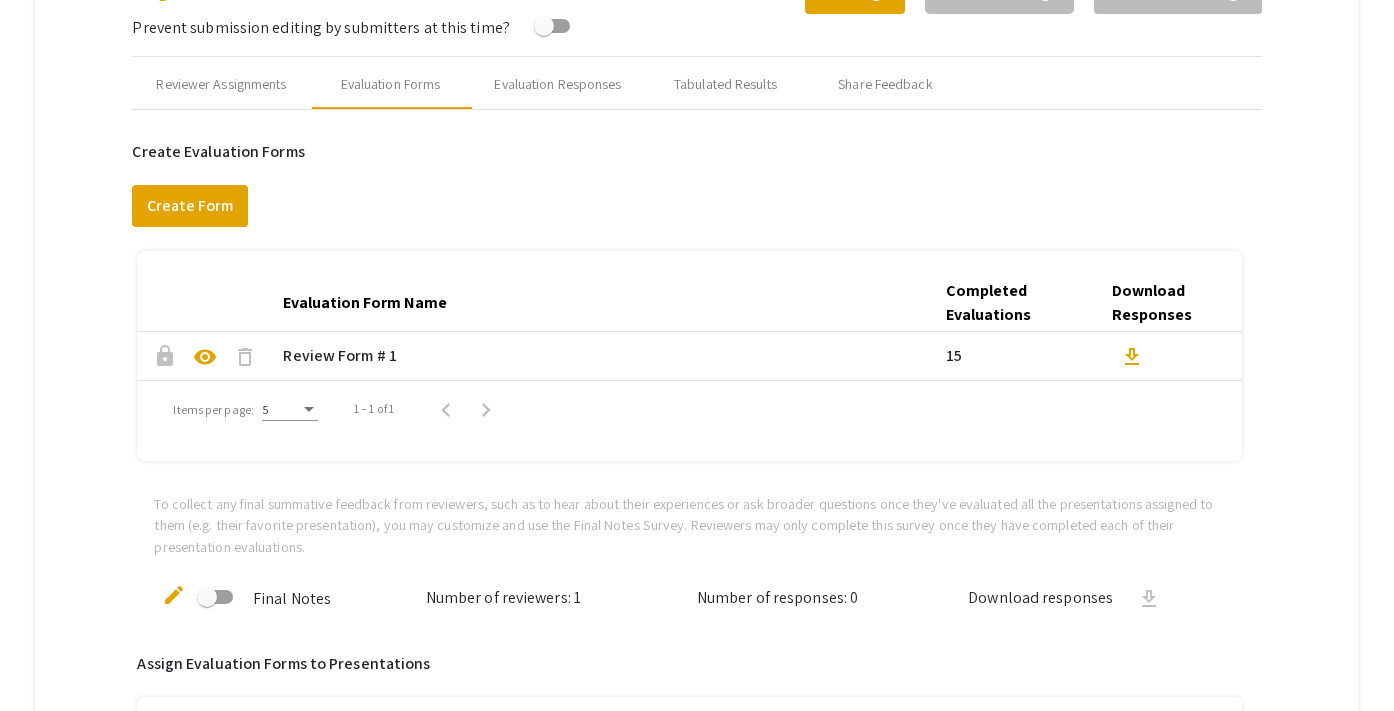click on "visibility" at bounding box center [205, 357] 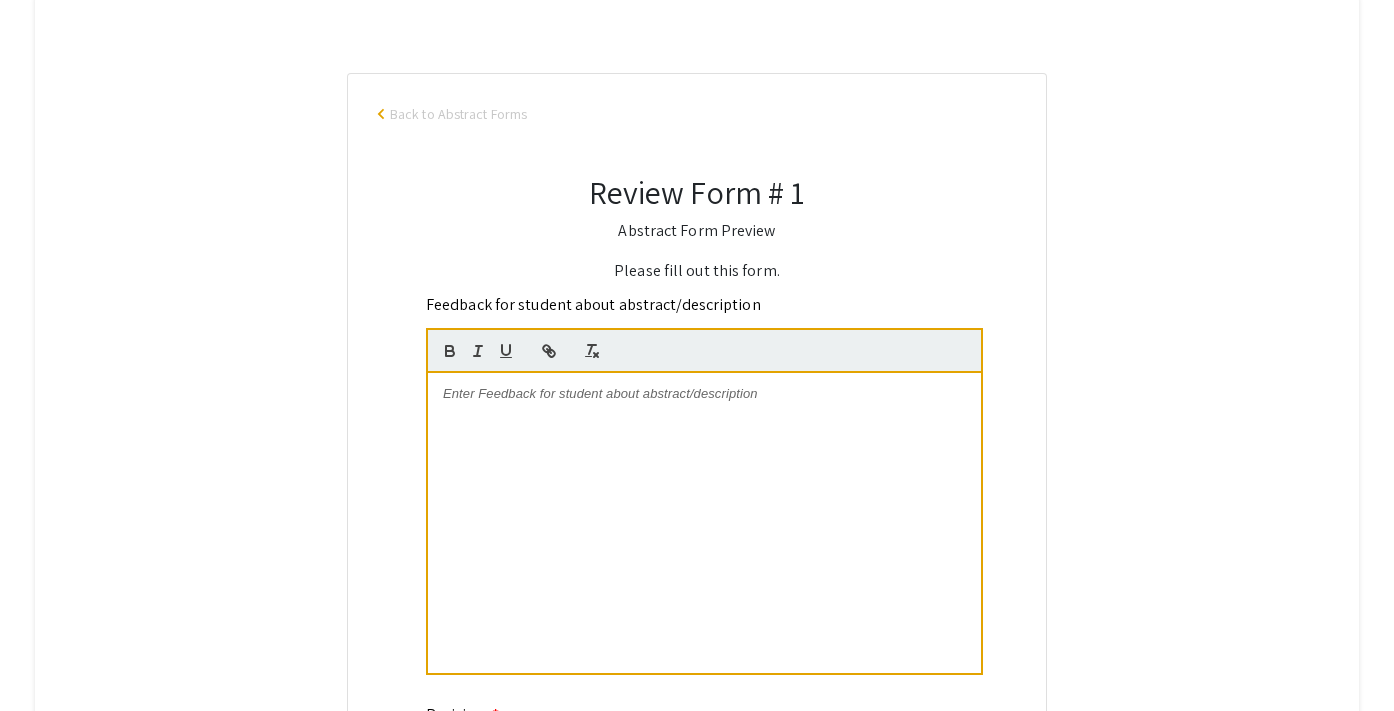 scroll, scrollTop: 195, scrollLeft: 0, axis: vertical 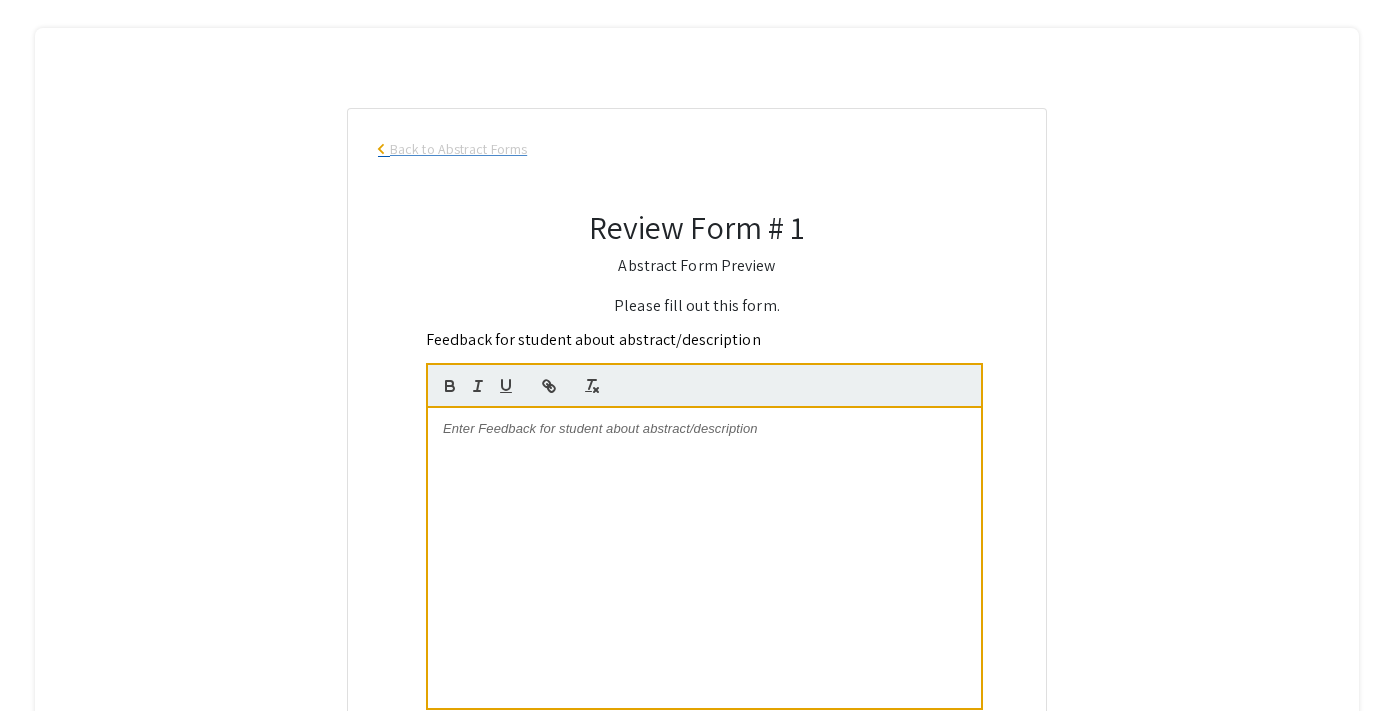click on "arrow_back_ios" 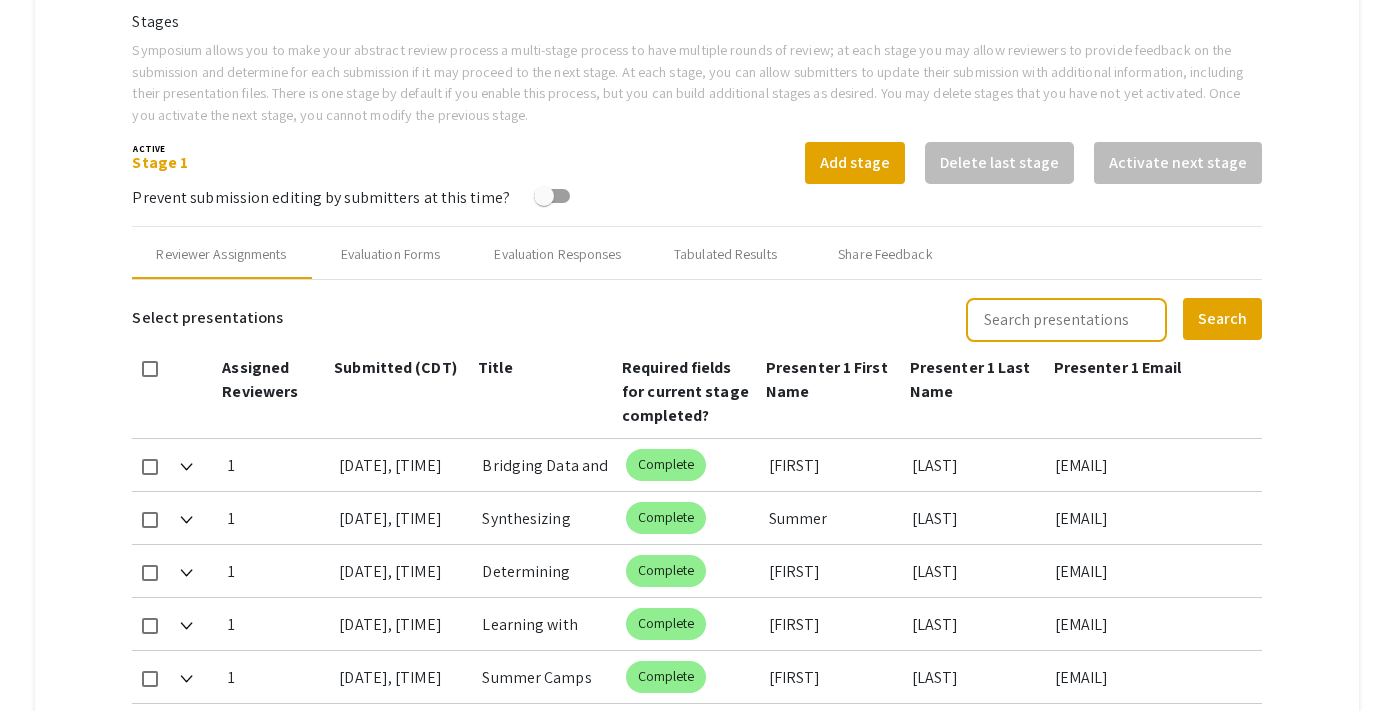 scroll, scrollTop: 643, scrollLeft: 0, axis: vertical 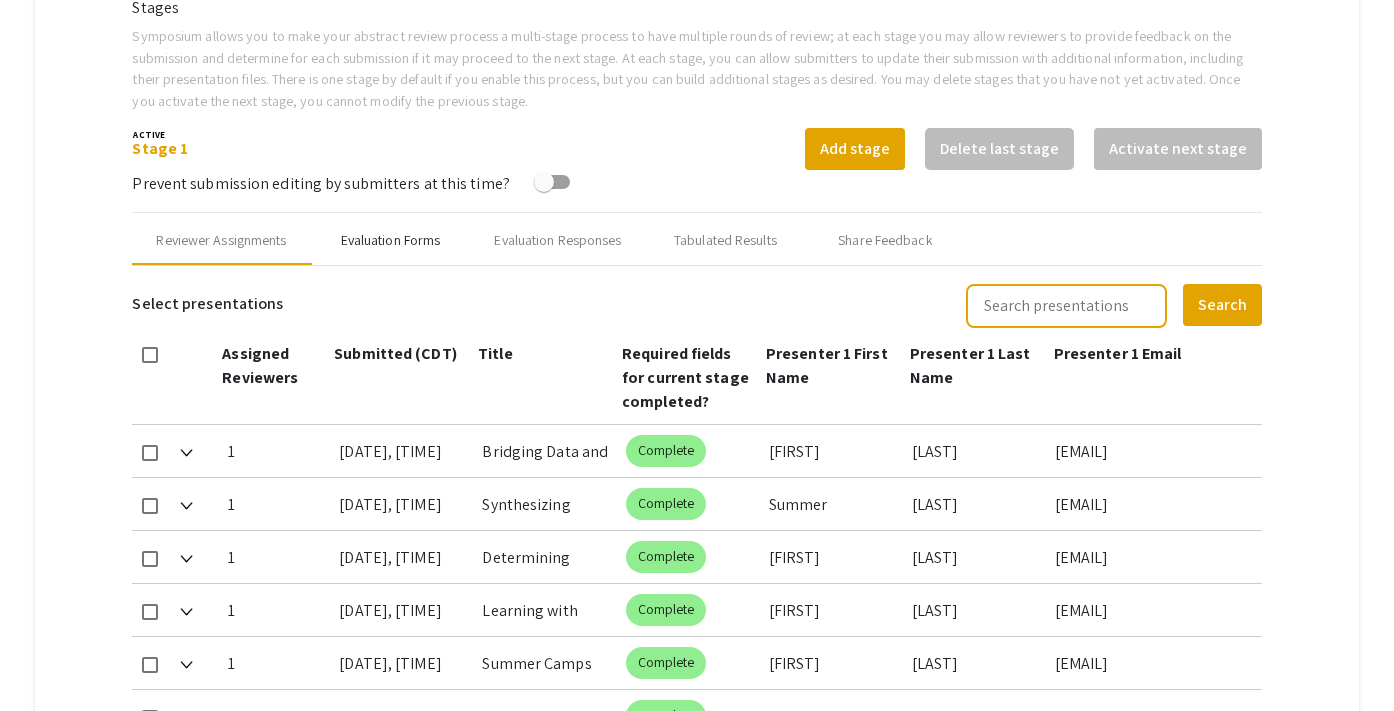 click on "Evaluation Forms" at bounding box center [391, 240] 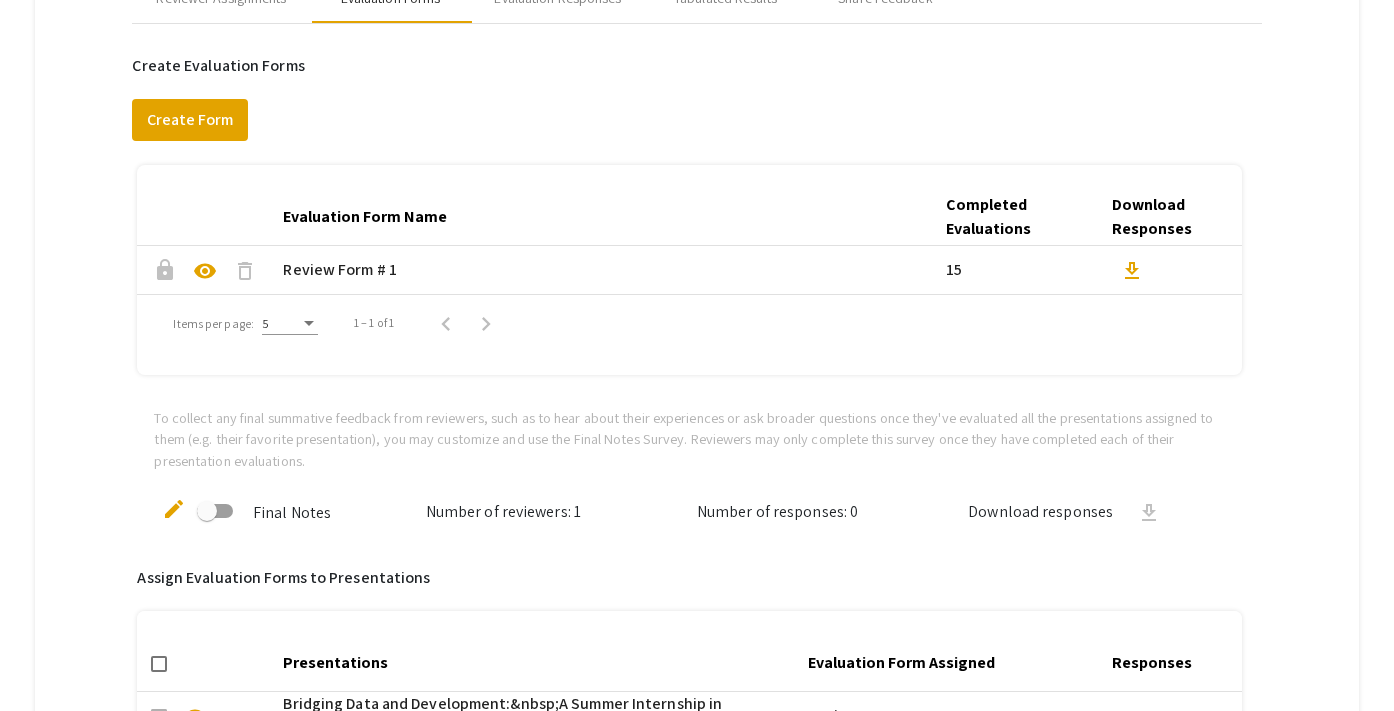 scroll, scrollTop: 794, scrollLeft: 0, axis: vertical 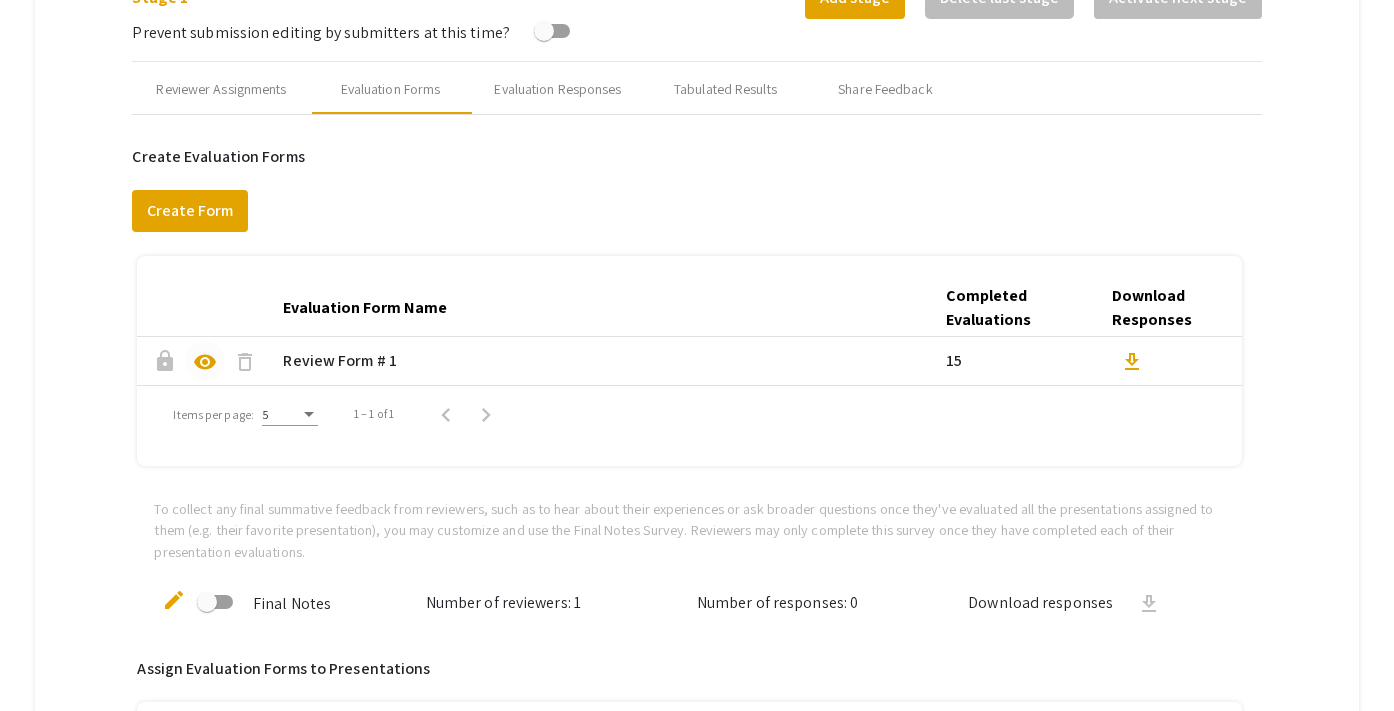 click on "visibility" at bounding box center (205, 362) 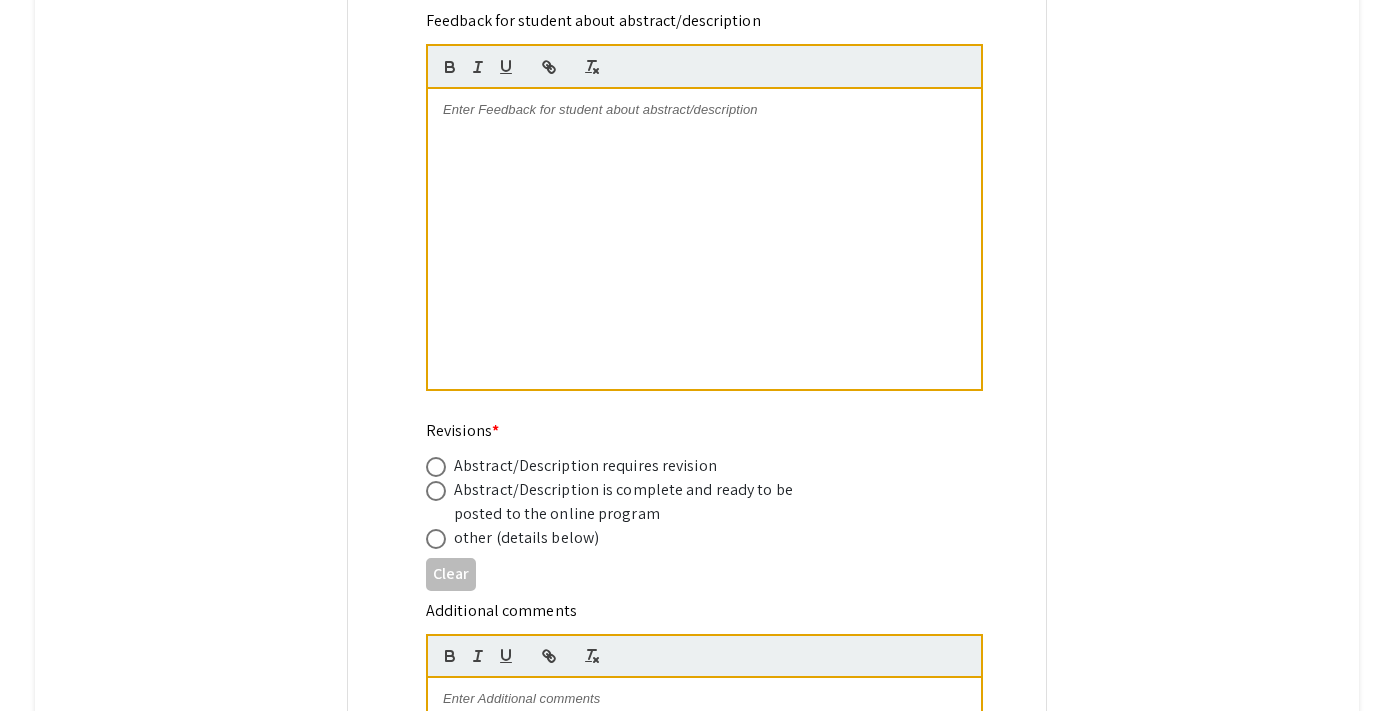 scroll, scrollTop: 223, scrollLeft: 0, axis: vertical 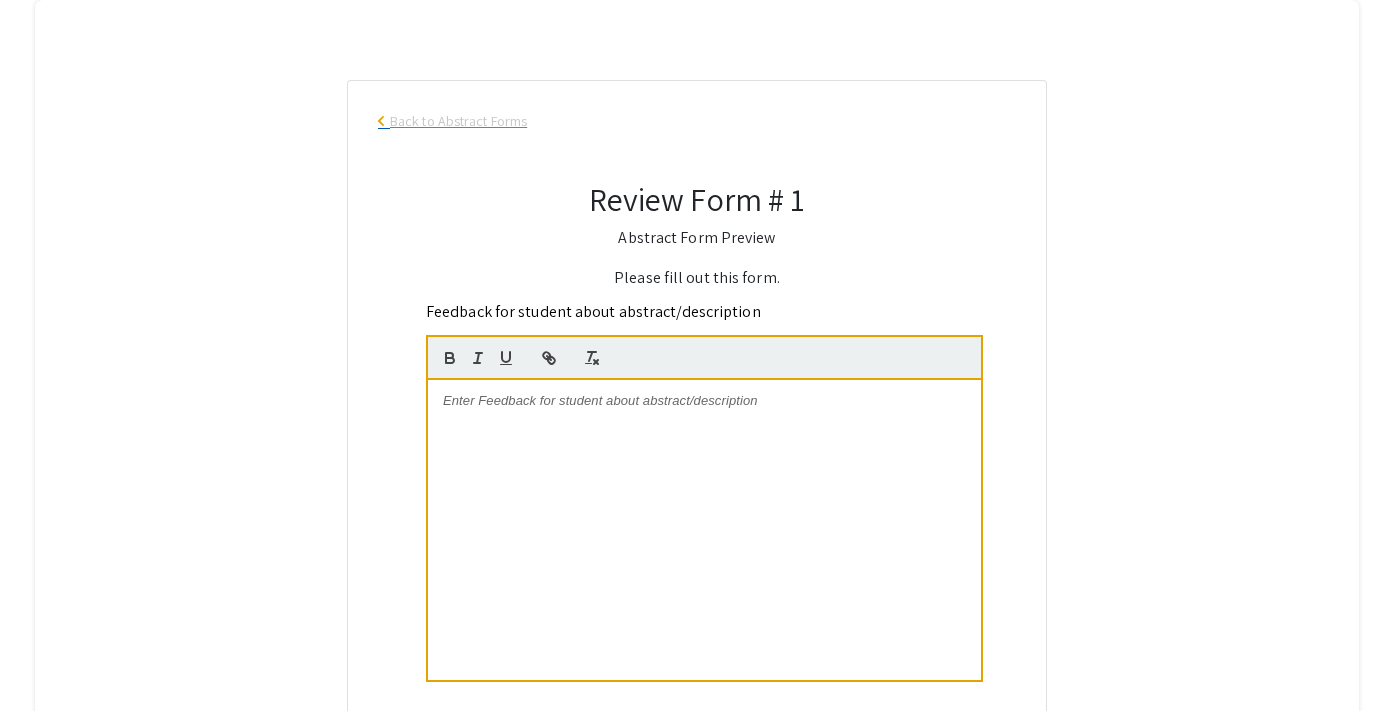 click on "arrow_back_ios" 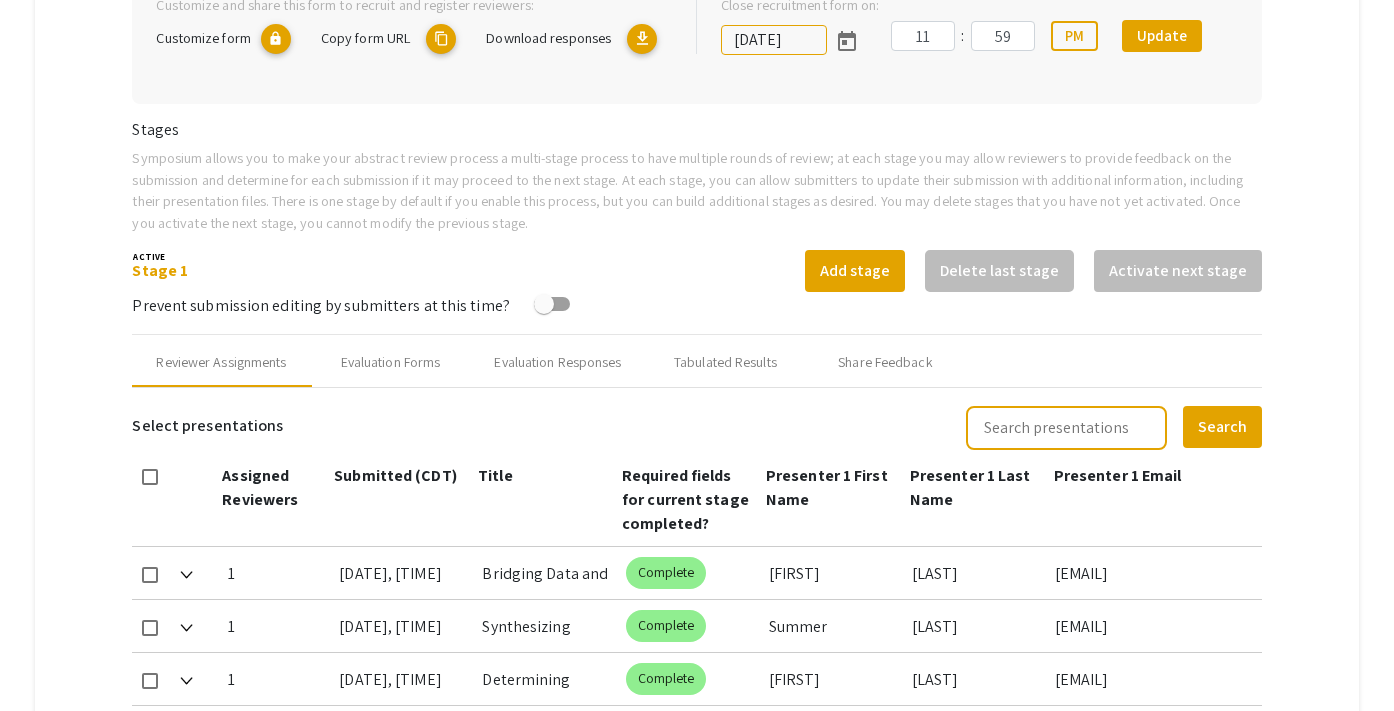 scroll, scrollTop: 538, scrollLeft: 0, axis: vertical 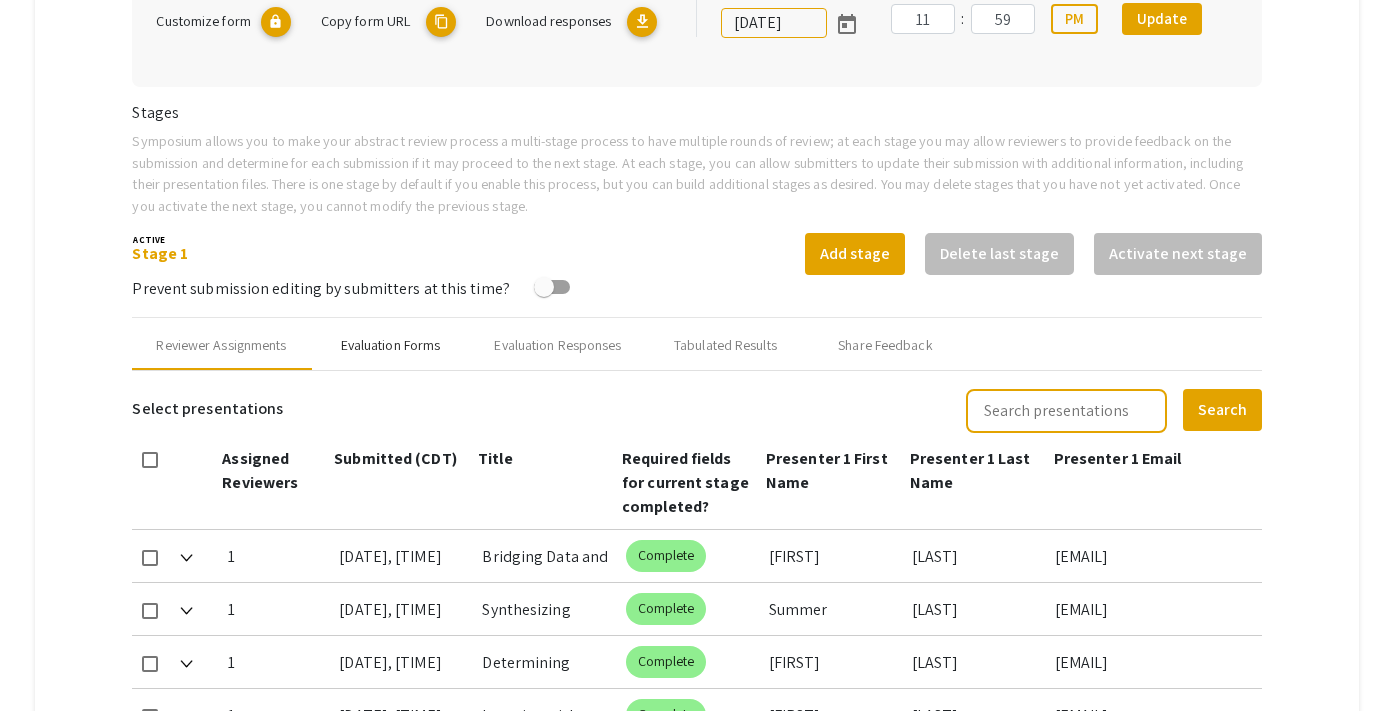 click on "Evaluation Forms" at bounding box center [391, 345] 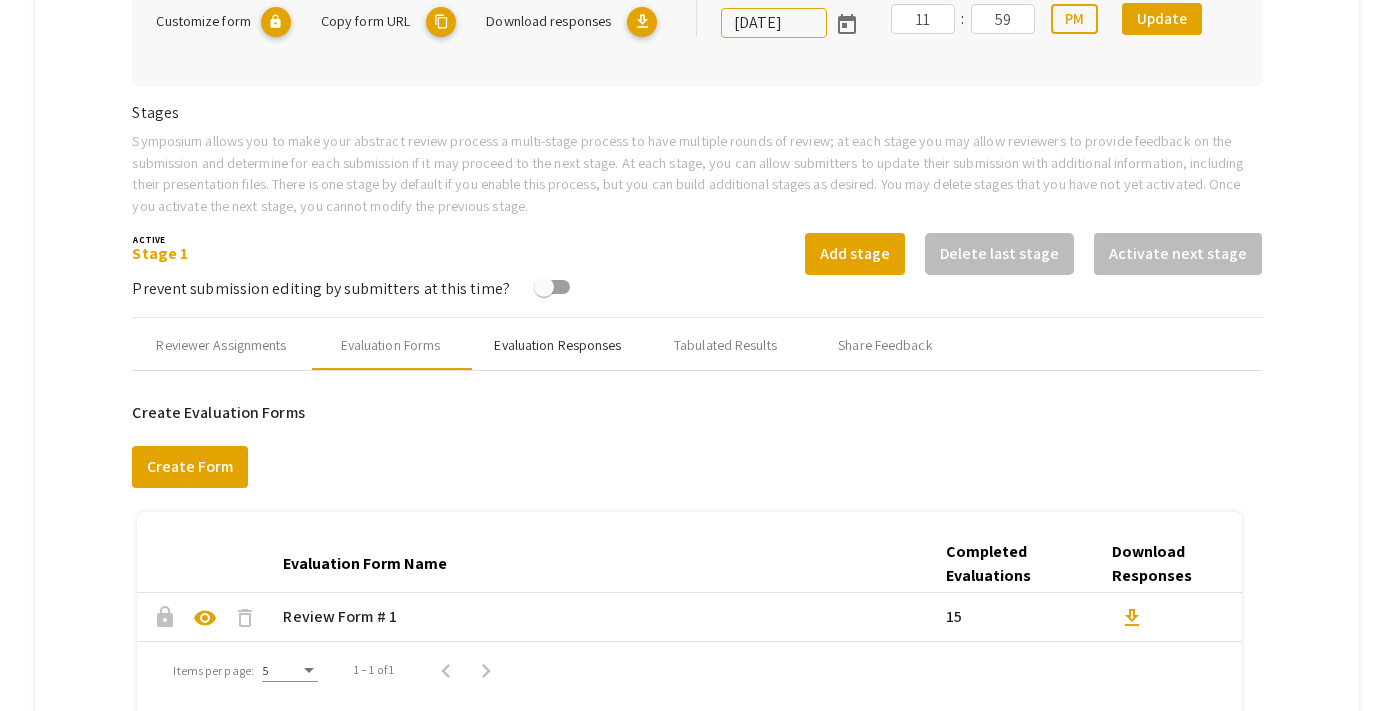 click on "Evaluation Responses" at bounding box center [557, 345] 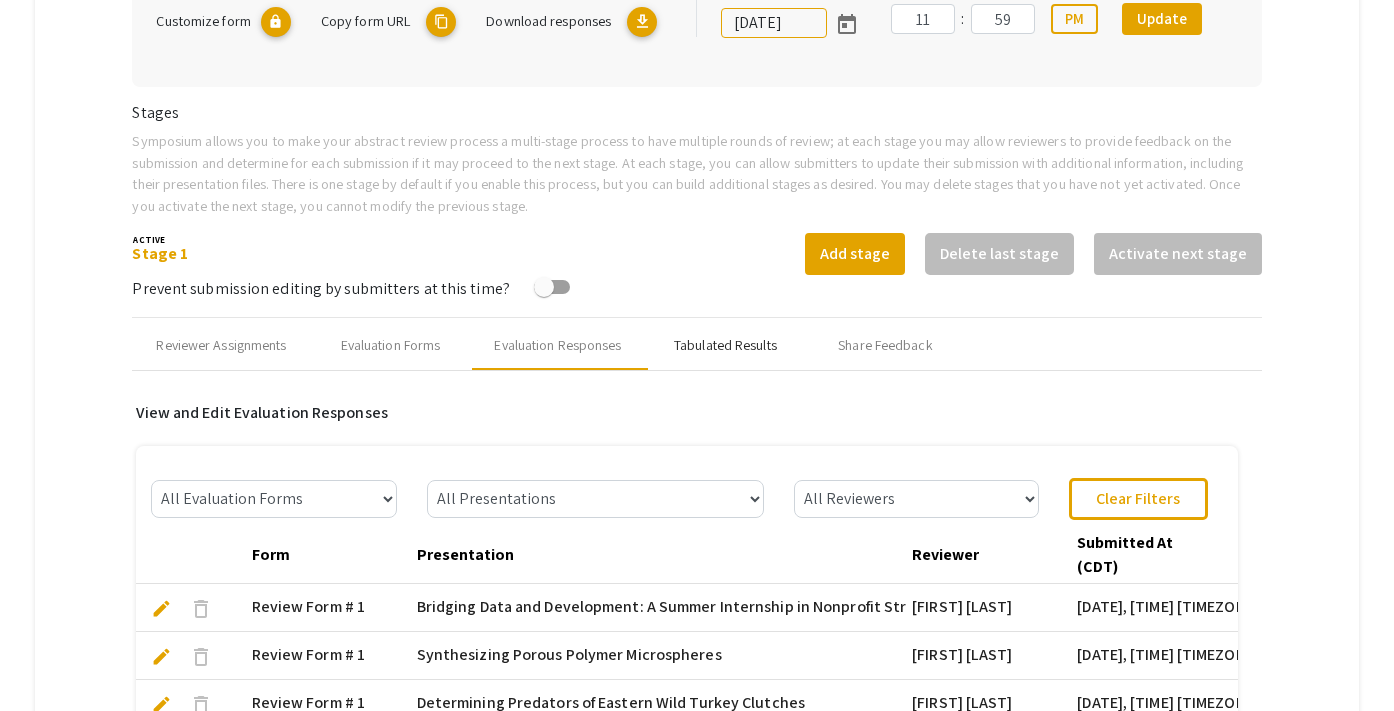 click on "Tabulated Results" at bounding box center [725, 346] 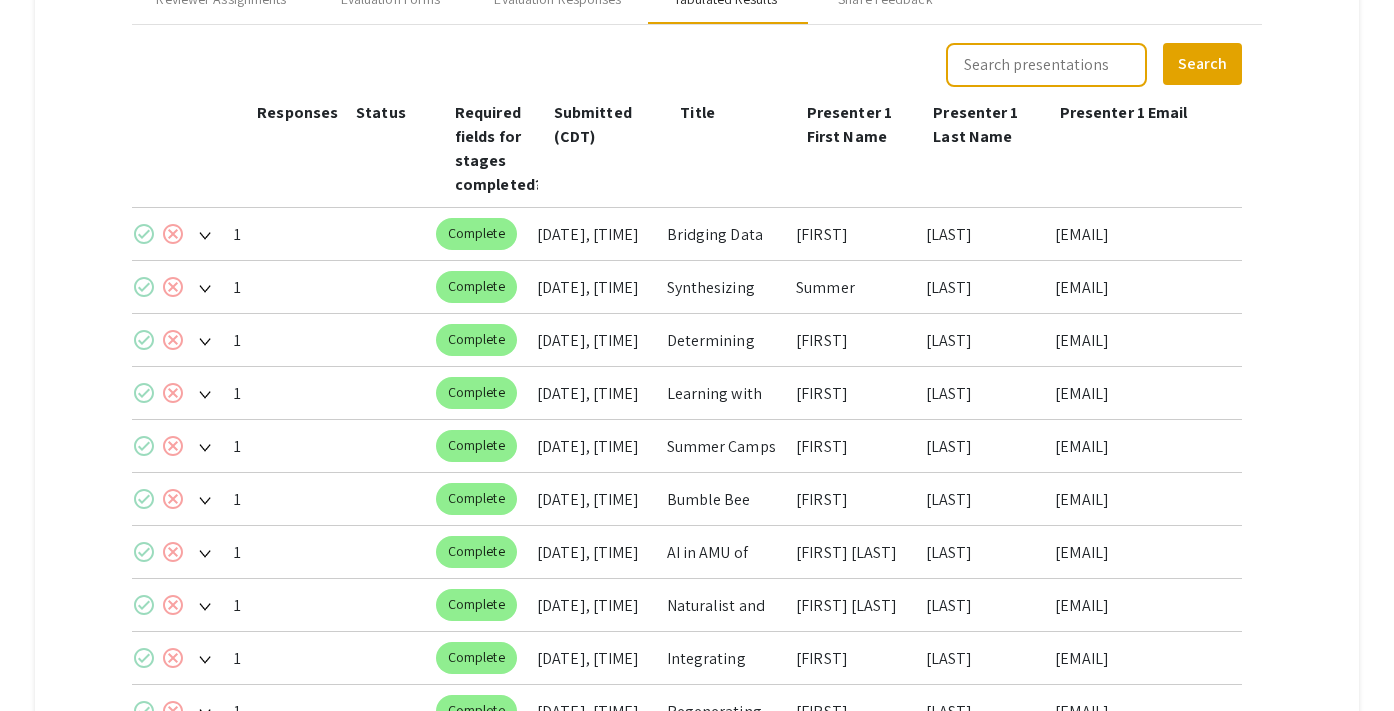 scroll, scrollTop: 831, scrollLeft: 0, axis: vertical 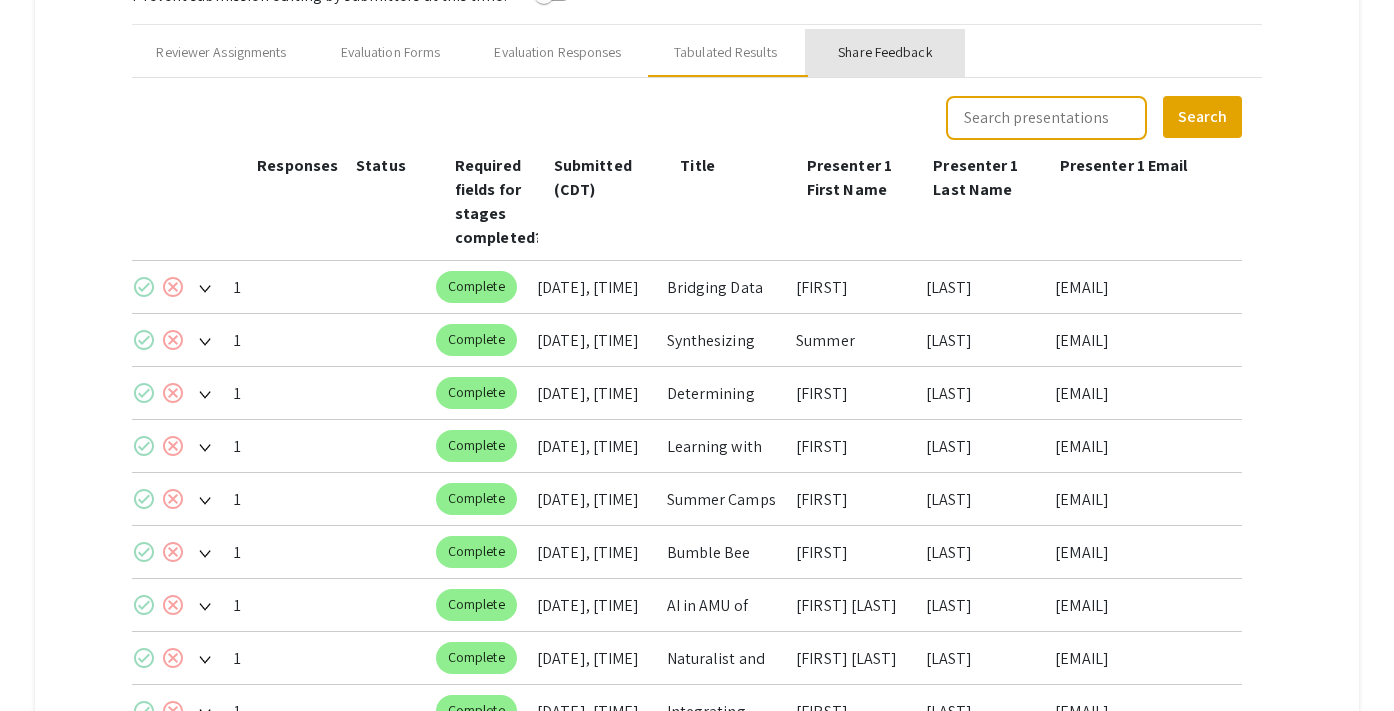 click on "Share Feedback" at bounding box center [885, 52] 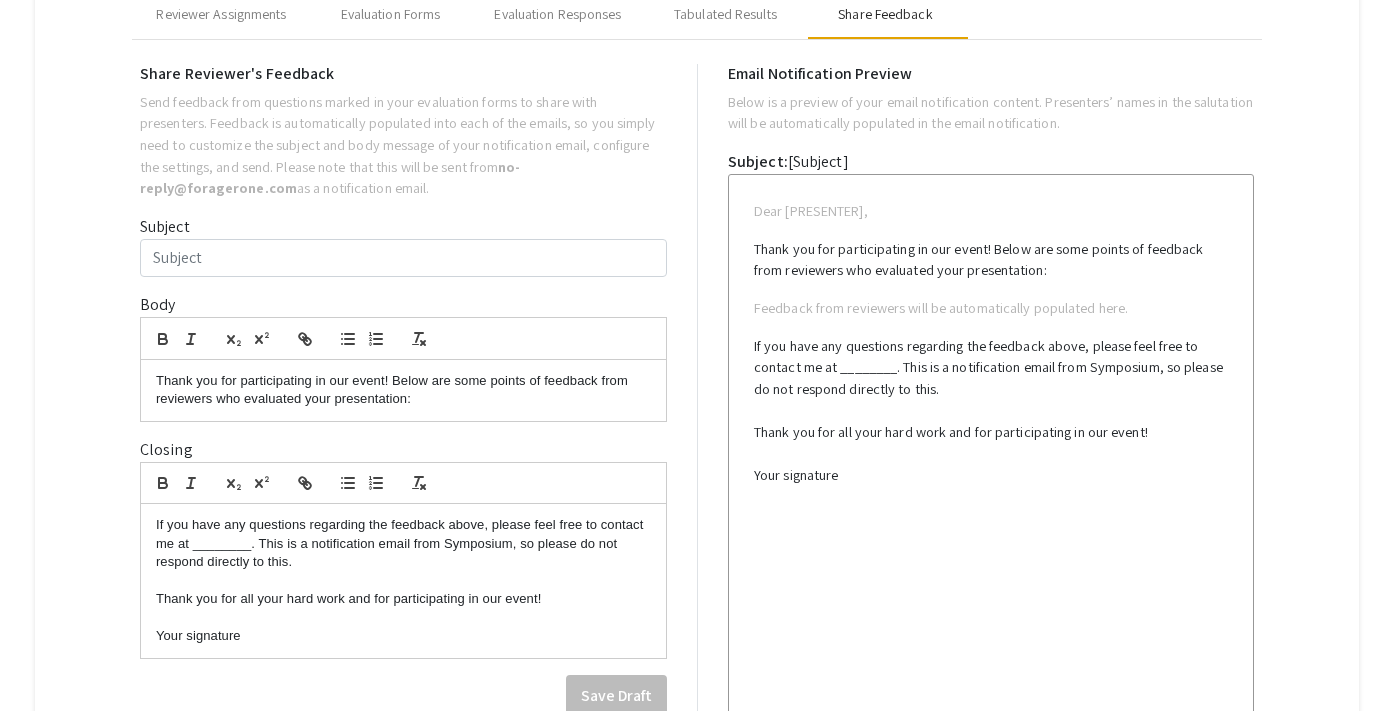 scroll, scrollTop: 870, scrollLeft: 0, axis: vertical 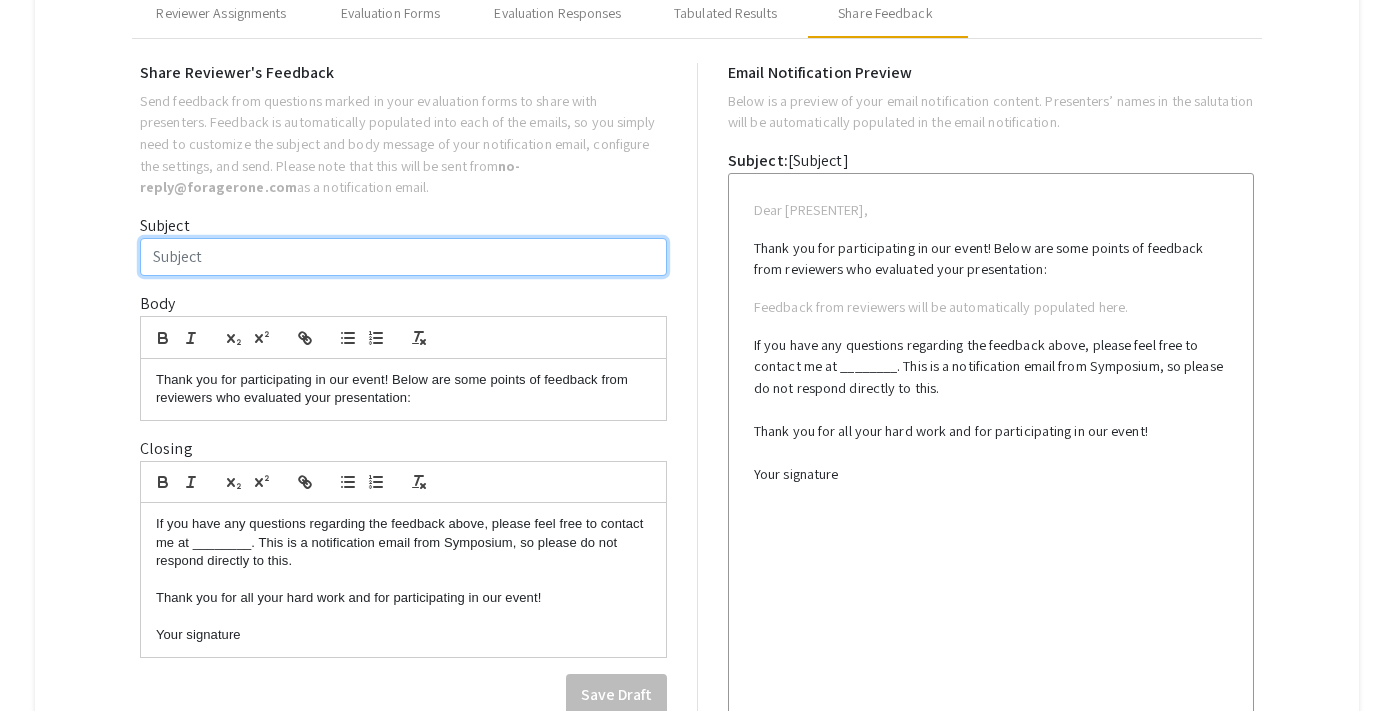 click on "Subject" at bounding box center [403, 257] 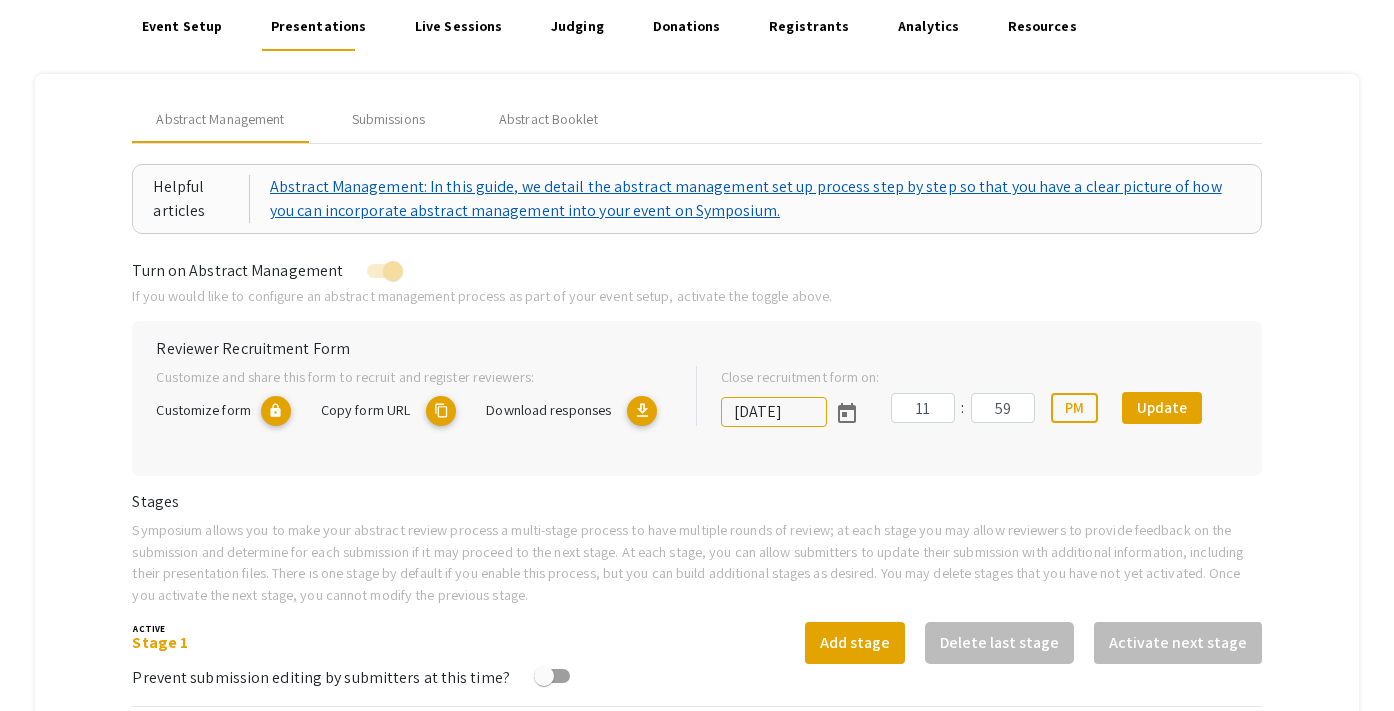 scroll, scrollTop: 84, scrollLeft: 0, axis: vertical 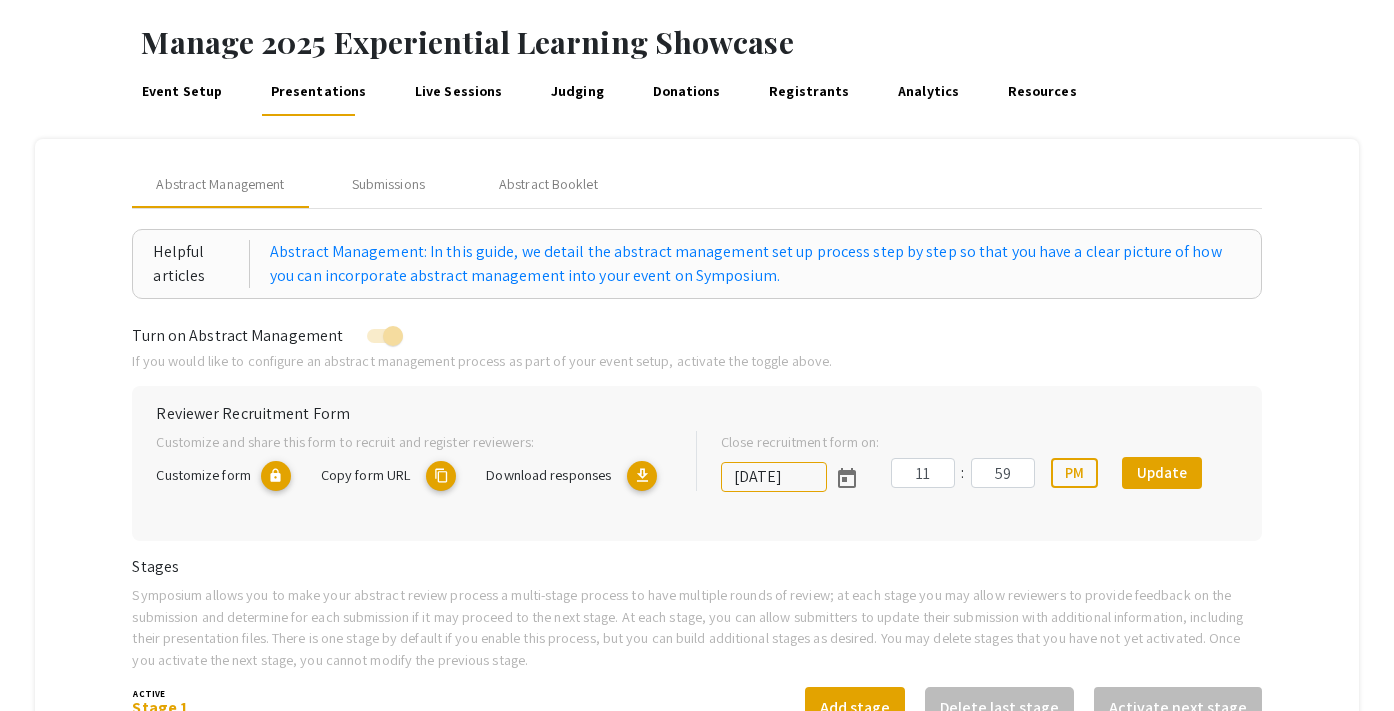 type on "Experiential Learning" 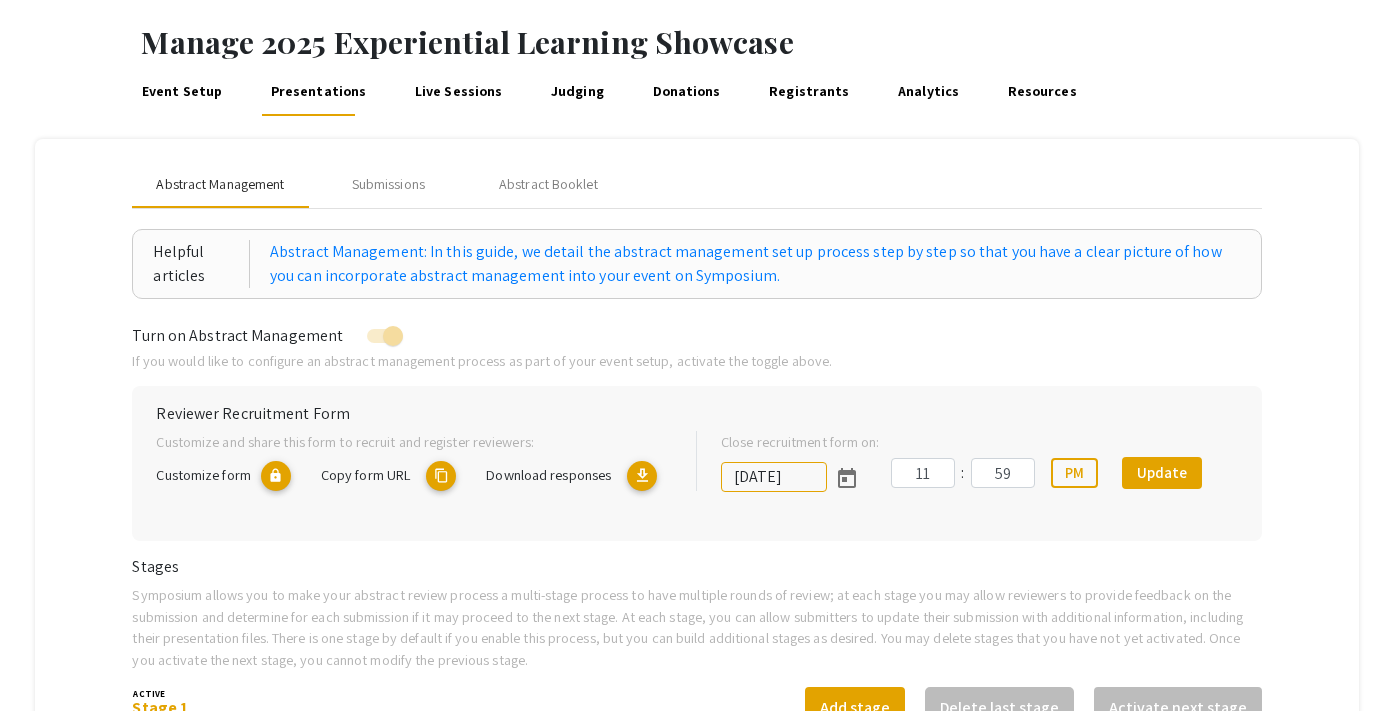 click on "Abstract Management" at bounding box center [220, 184] 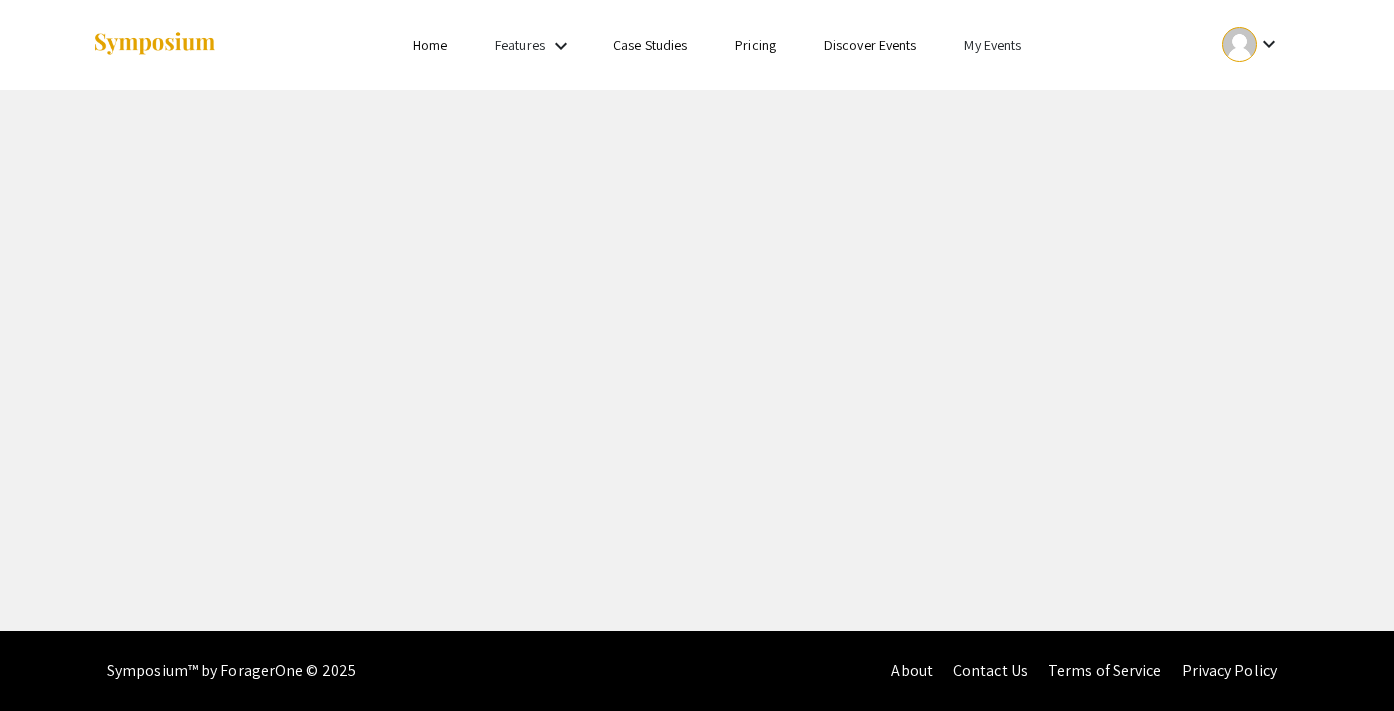 scroll, scrollTop: 0, scrollLeft: 0, axis: both 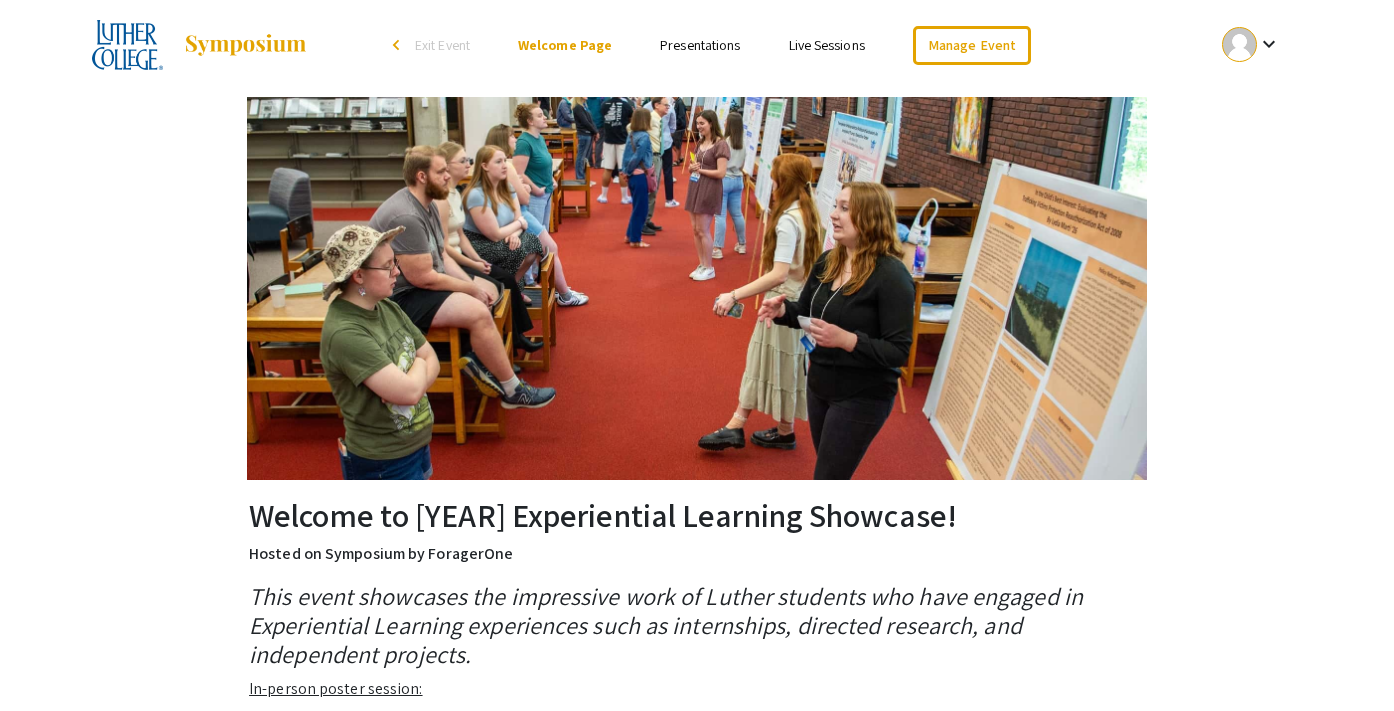 click on "keyboard_arrow_down" at bounding box center [1269, 44] 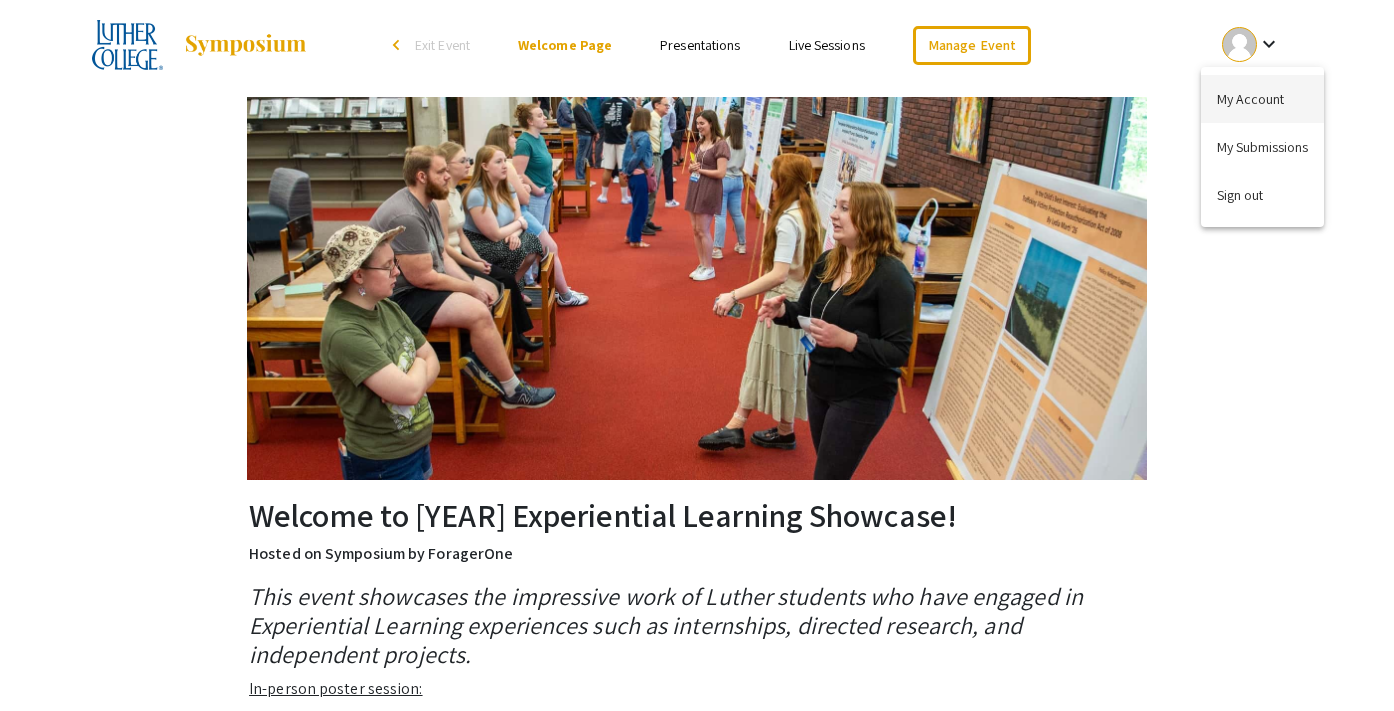 click on "My Account" at bounding box center [1262, 99] 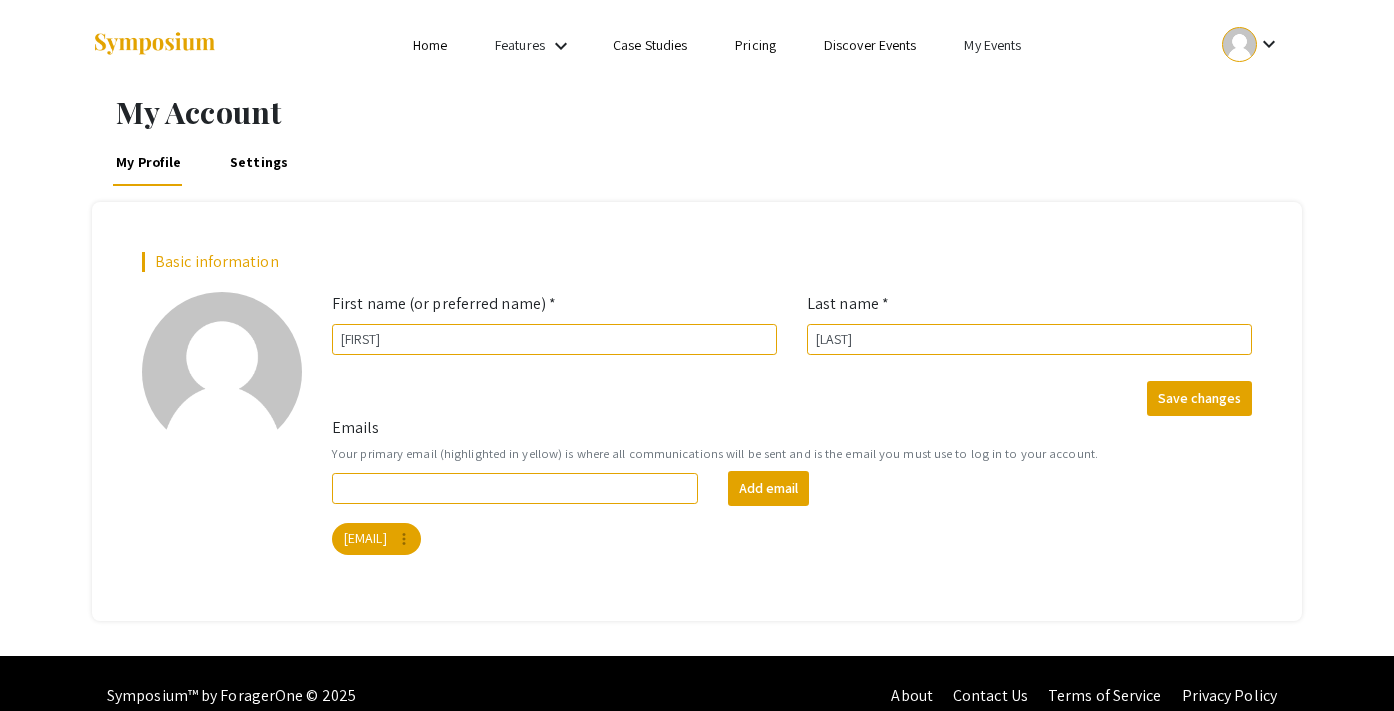 click at bounding box center [1239, 44] 